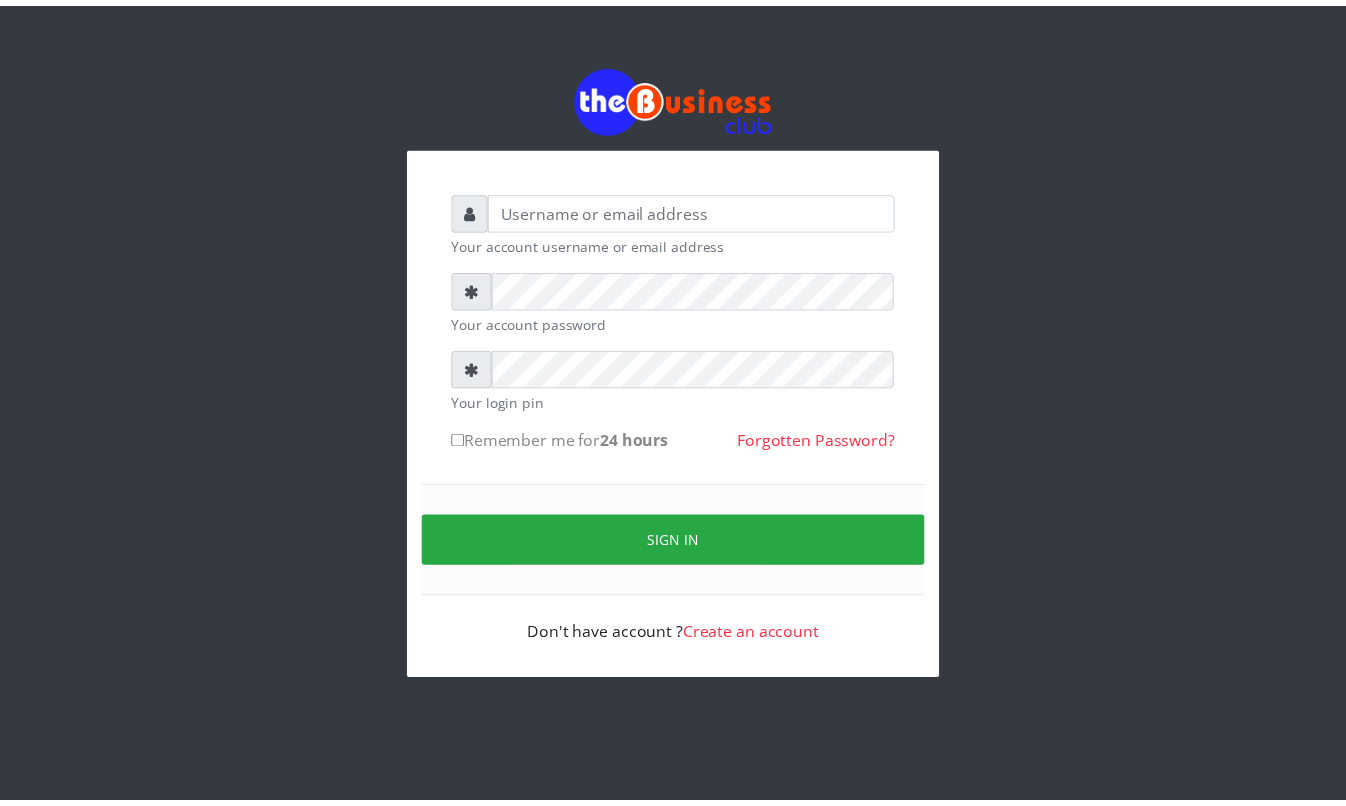 scroll, scrollTop: 0, scrollLeft: 0, axis: both 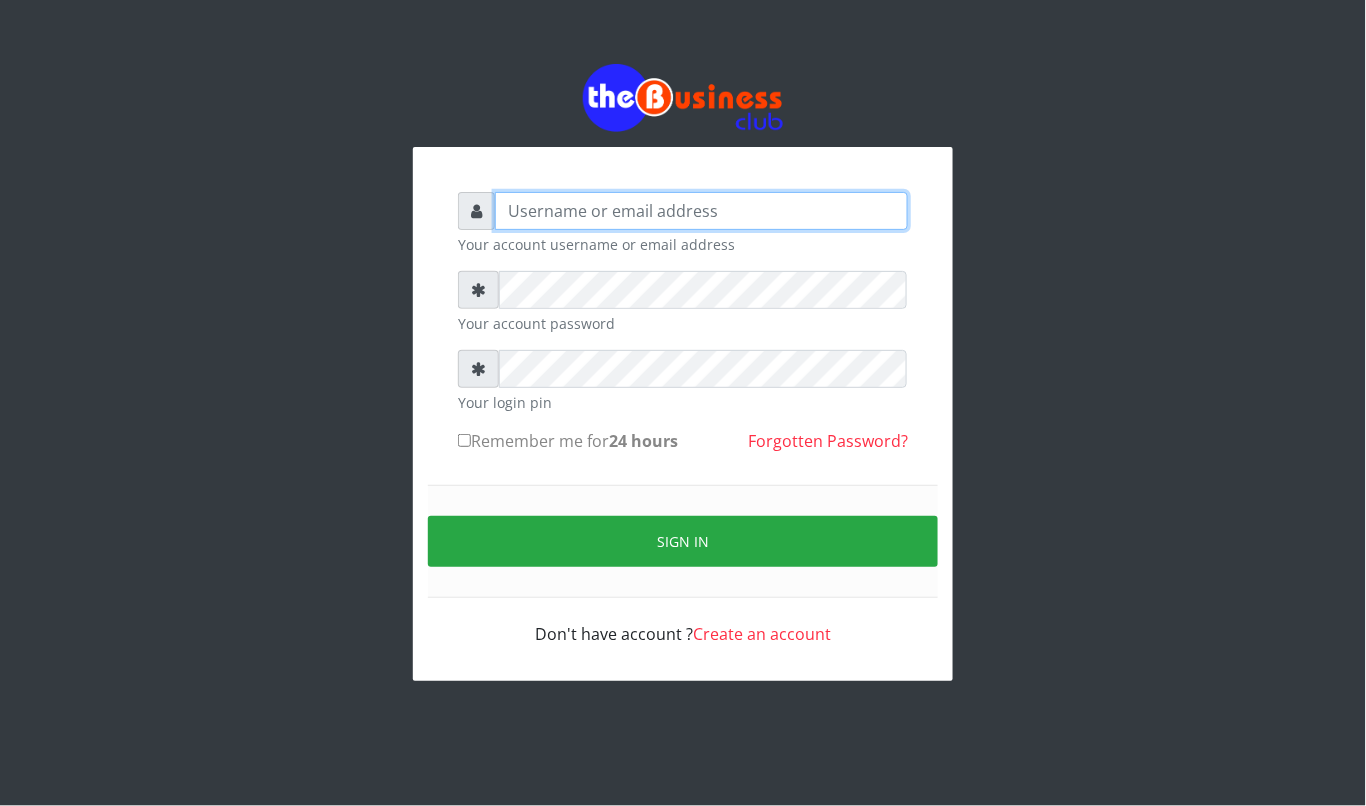 click at bounding box center (701, 211) 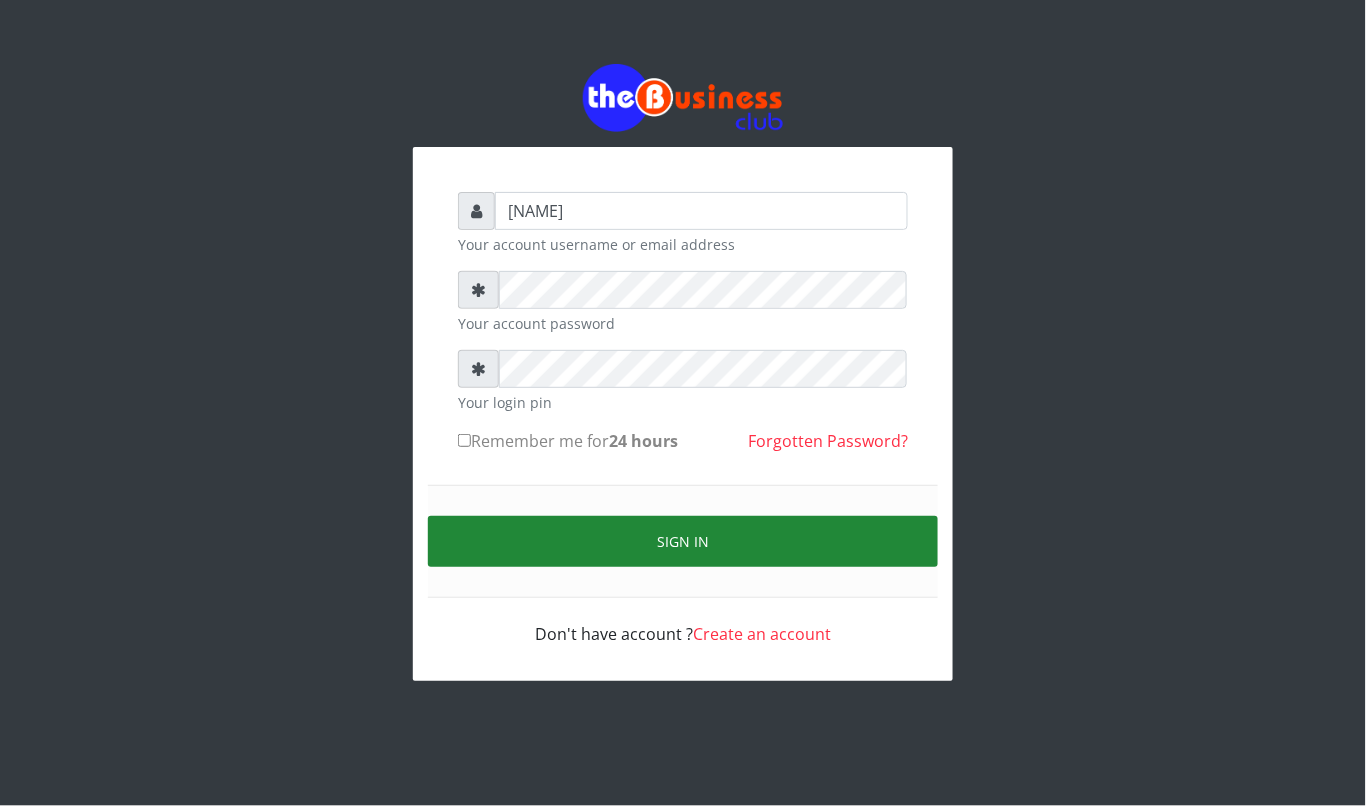 click on "Sign in" at bounding box center (683, 541) 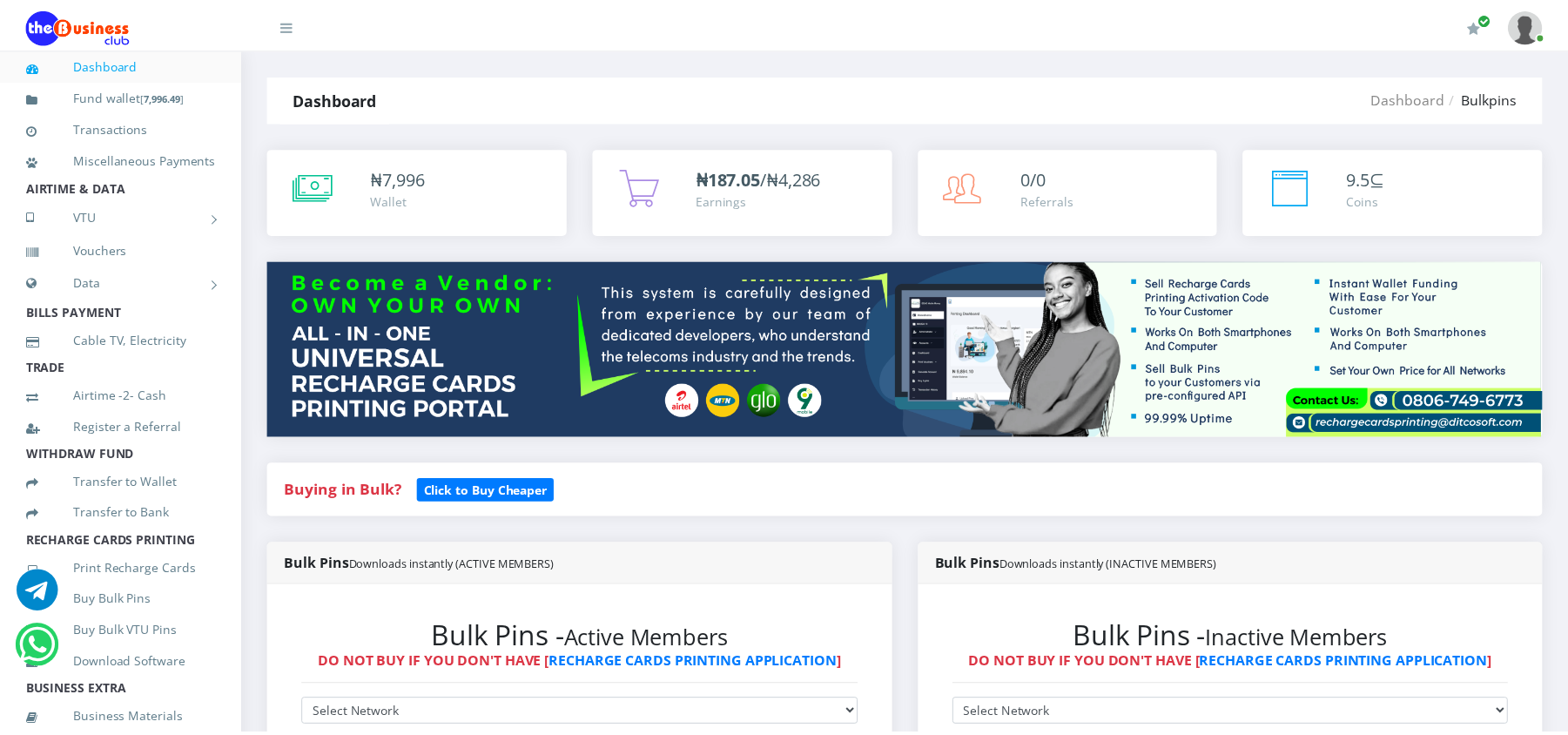scroll, scrollTop: 0, scrollLeft: 0, axis: both 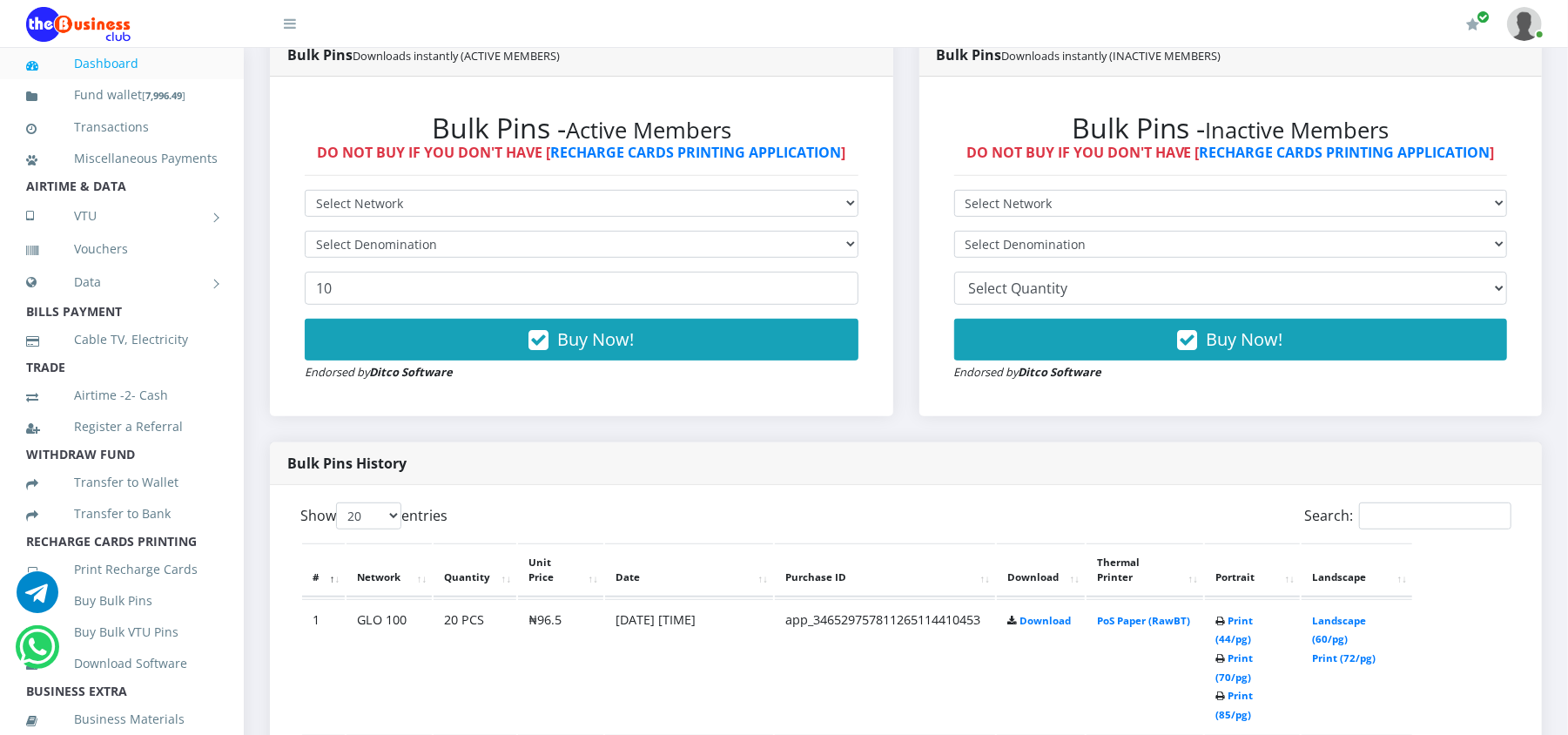 click on "Dashboard
Fund wallet  [ 7,996.49 ]
Transactions
Miscellaneous Payments
AIRTIME & DATA
VTU
Nigerian VTU
International VTU
Vouchers
Data
Shared Data
Data Bundle
TRADE" at bounding box center (784, 1548) 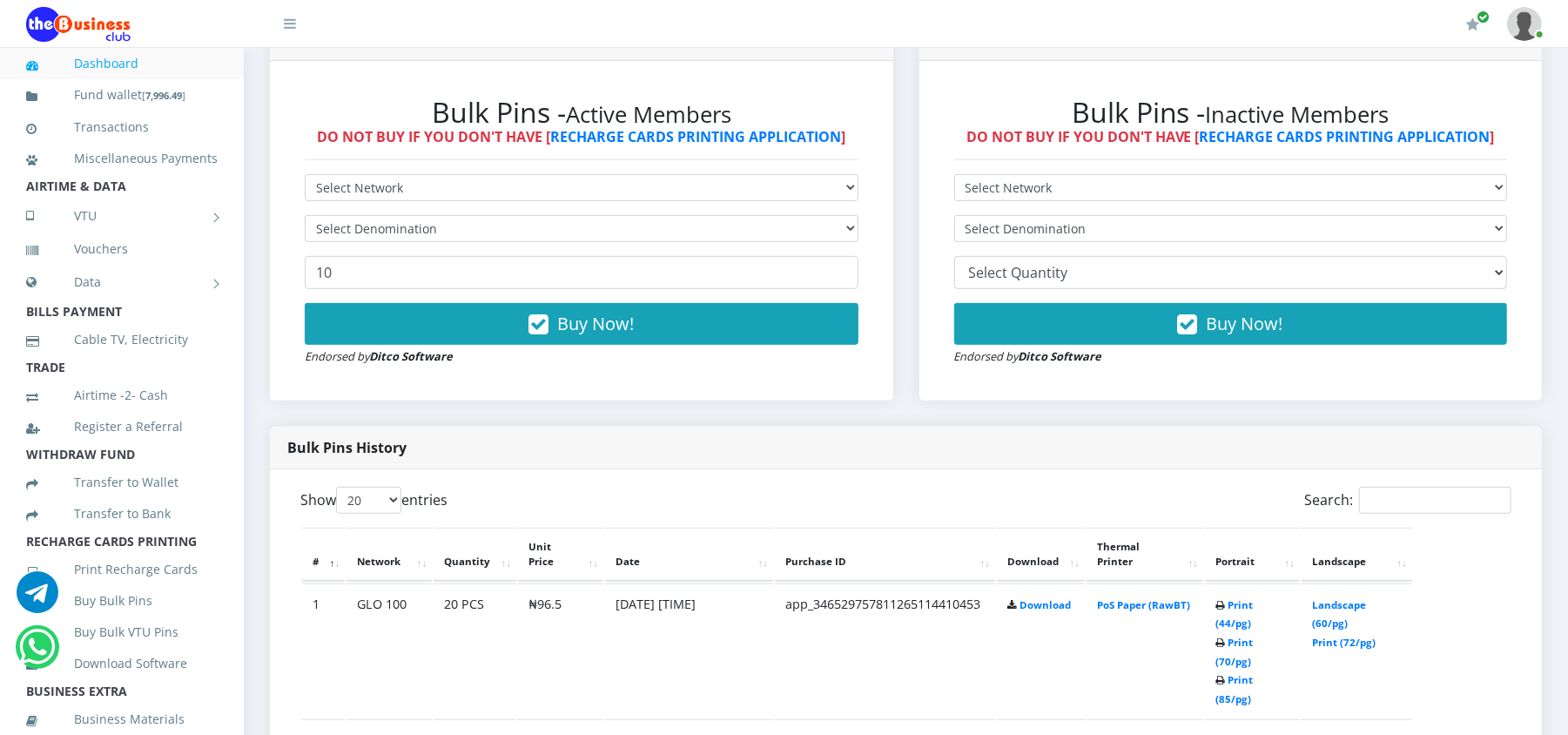 scroll, scrollTop: 0, scrollLeft: 0, axis: both 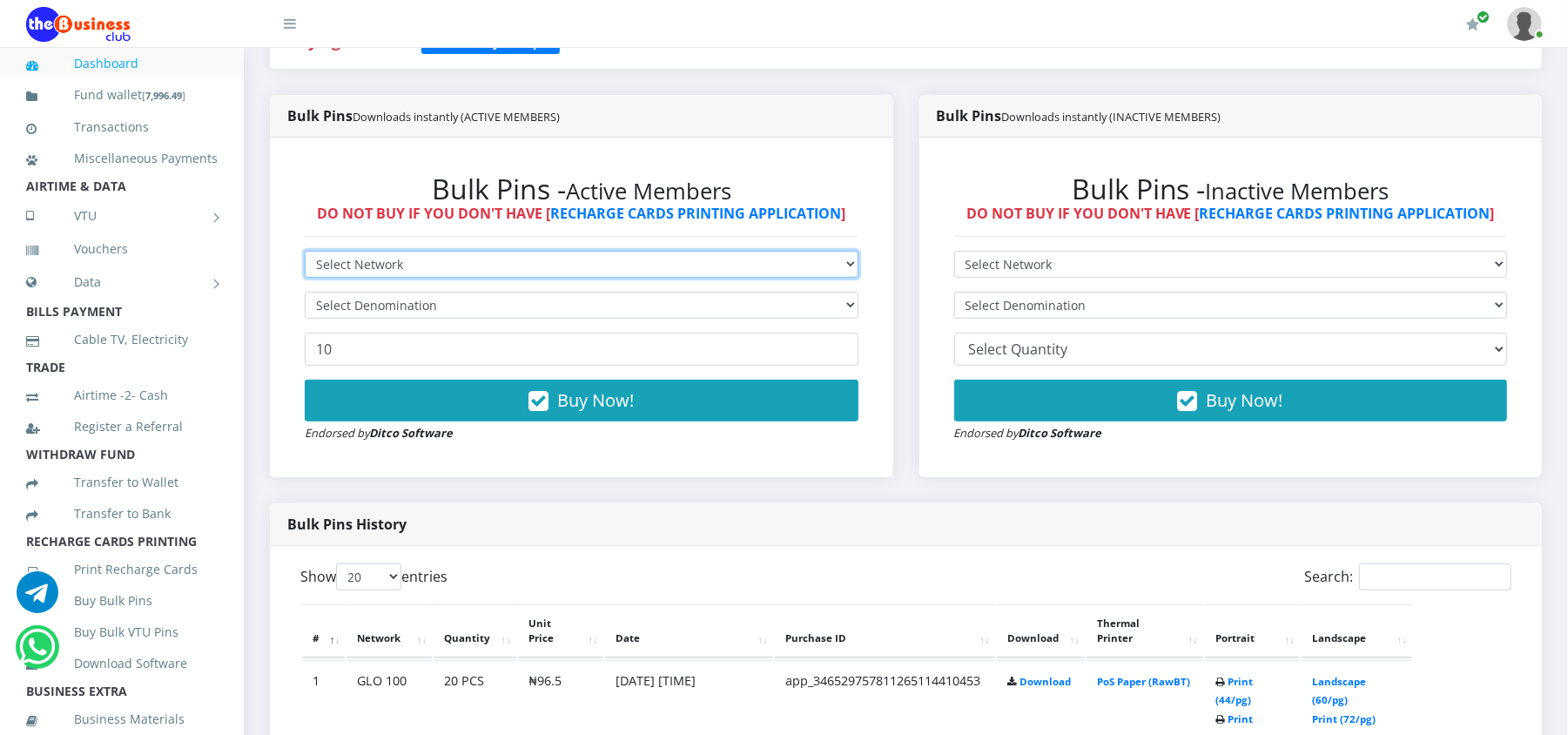 click on "Select Network
MTN
Globacom
9Mobile
Airtel" at bounding box center (582, 264) 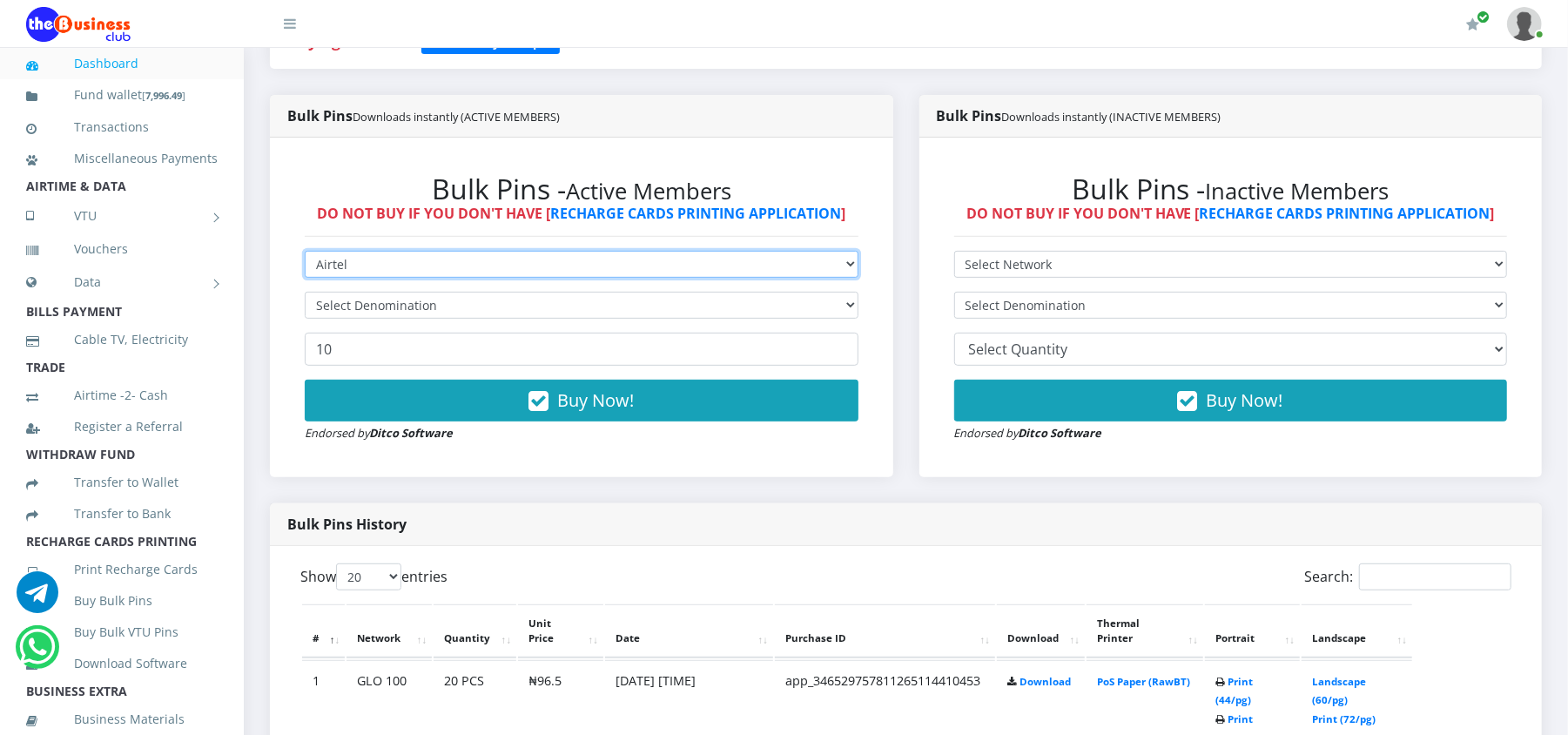 click on "Select Network
MTN
Globacom
9Mobile
Airtel" at bounding box center (582, 264) 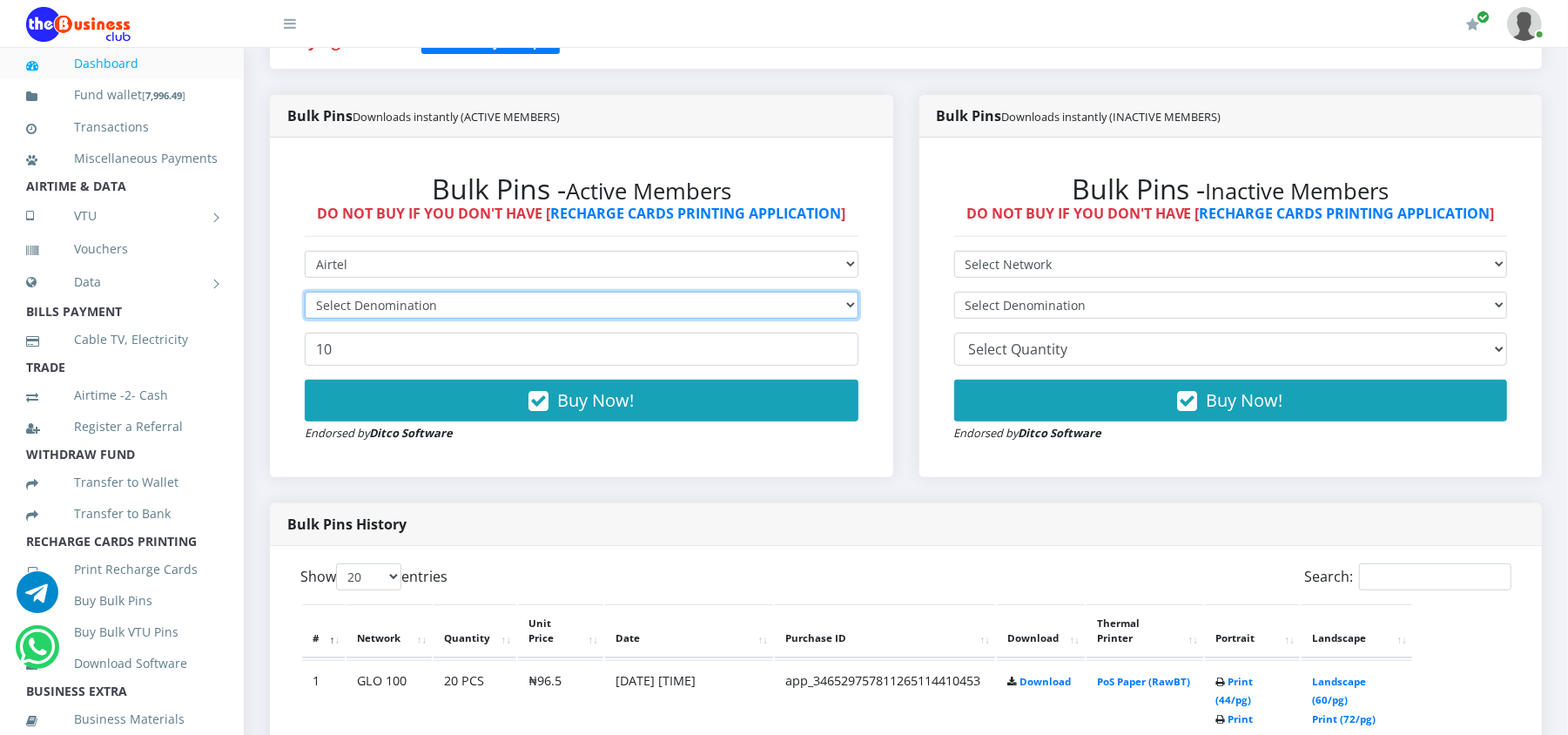 click on "Select Denomination" at bounding box center (582, 305) 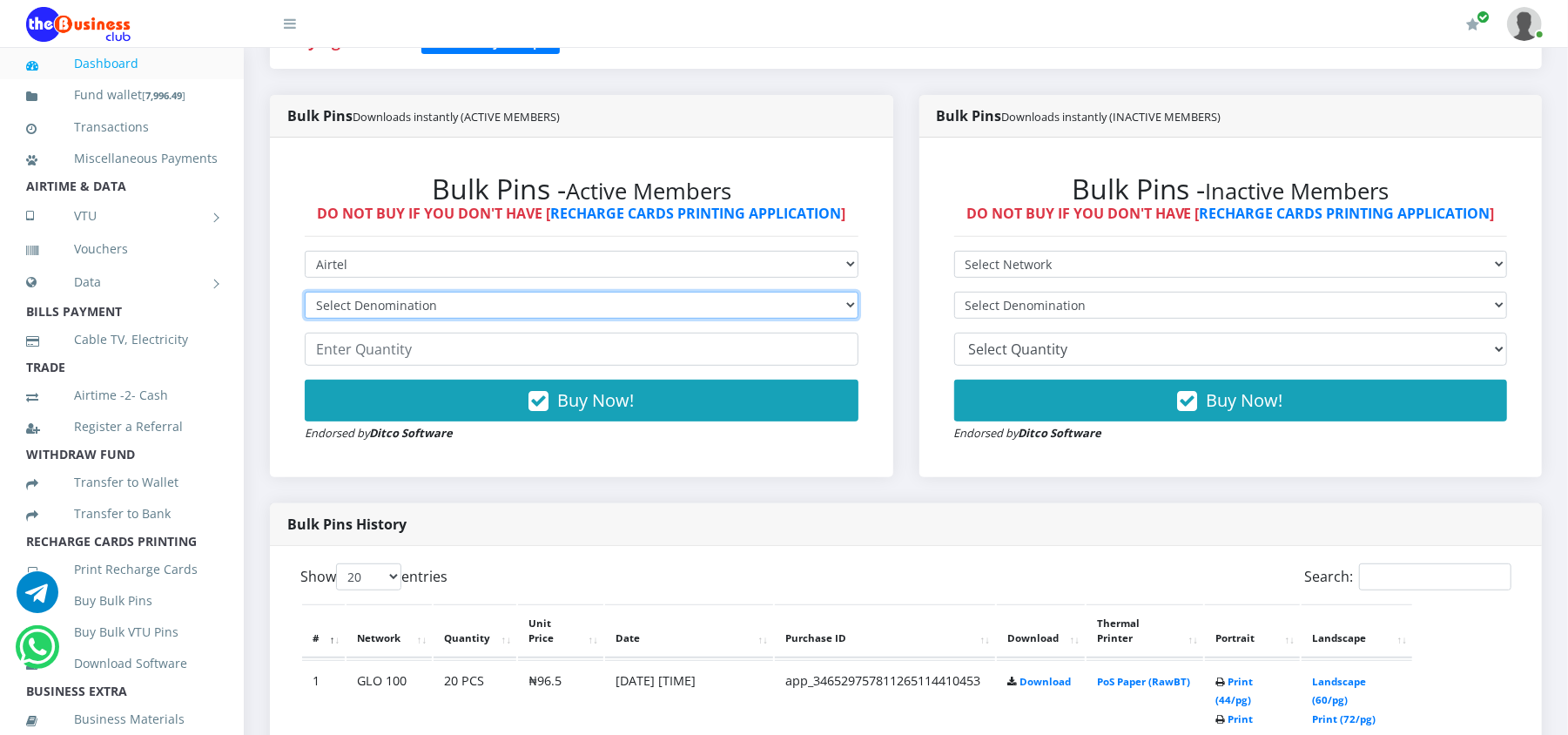 select on "96.37-100" 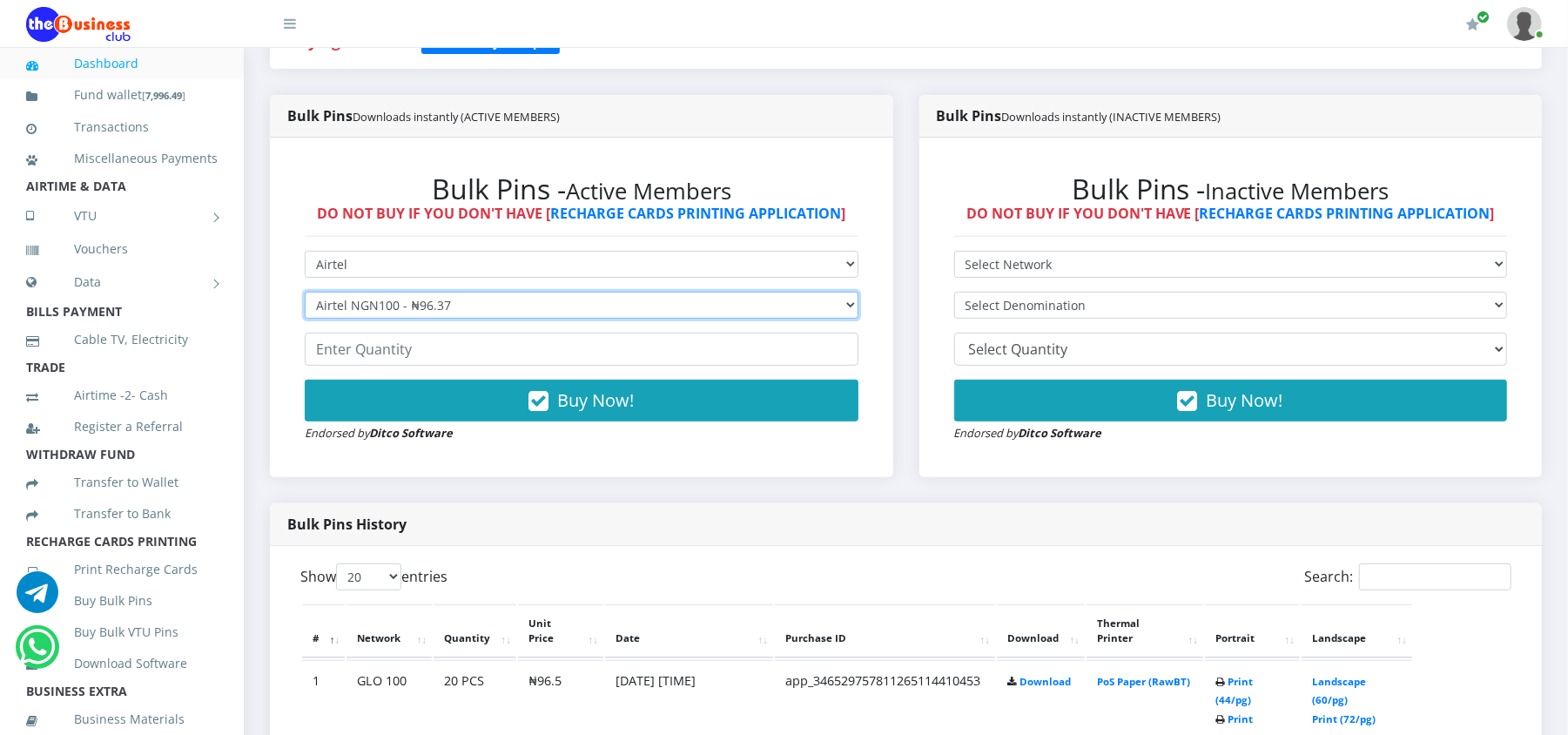 click on "Select Denomination Airtel NGN100 - ₦96.37 Airtel NGN200 - ₦192.74 Airtel NGN500 - ₦481.85 Airtel NGN1000 - ₦963.70" at bounding box center (582, 305) 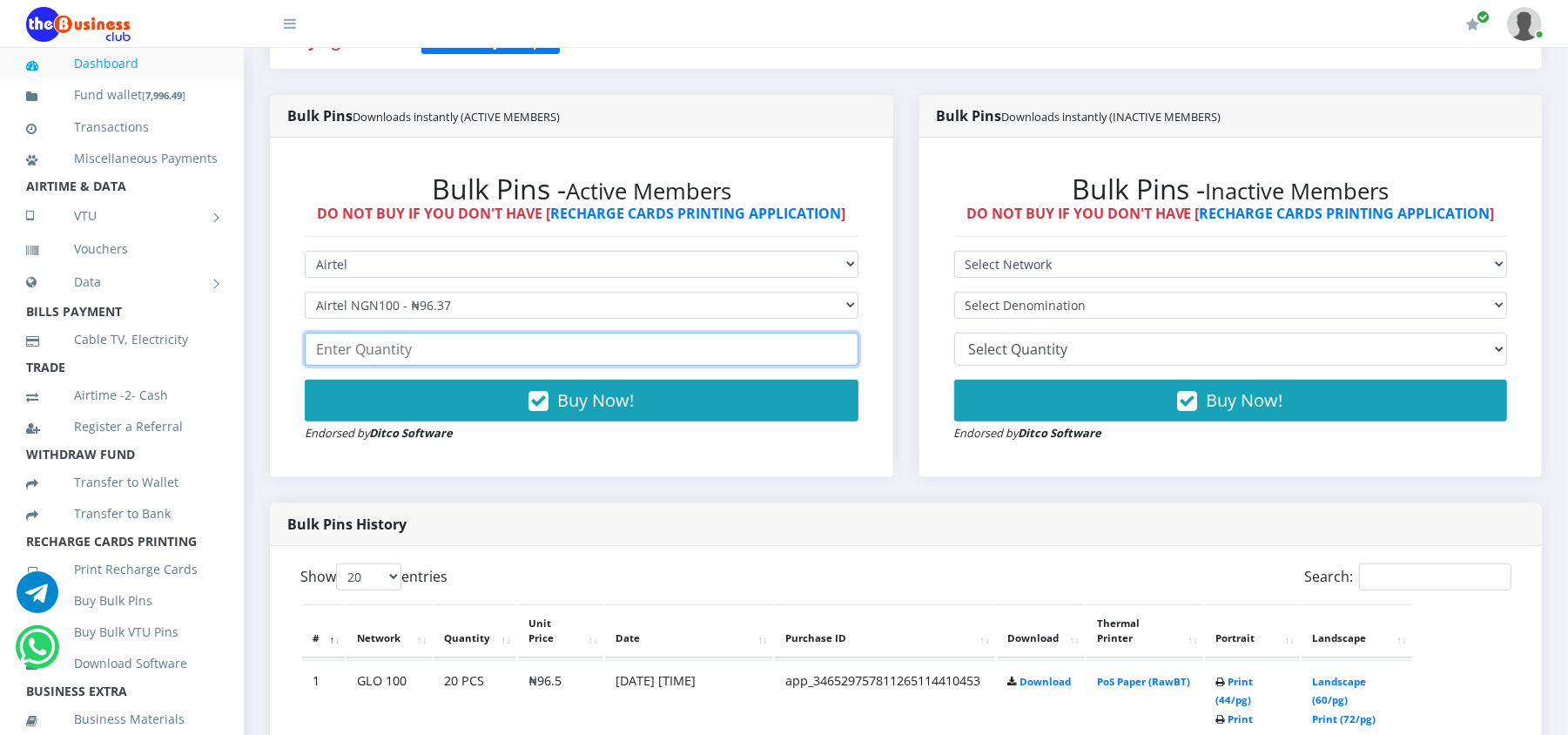 click at bounding box center (582, 349) 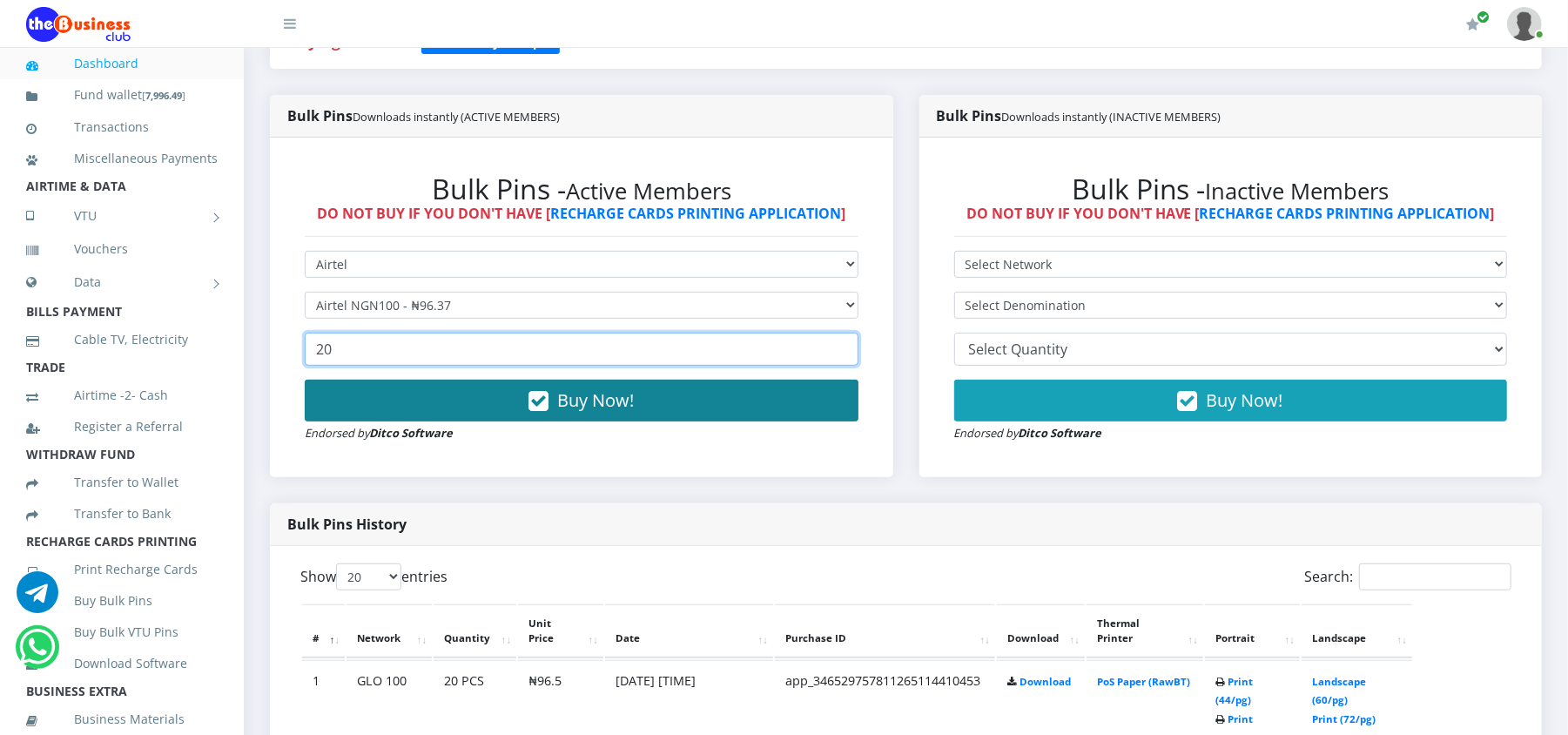 type on "20" 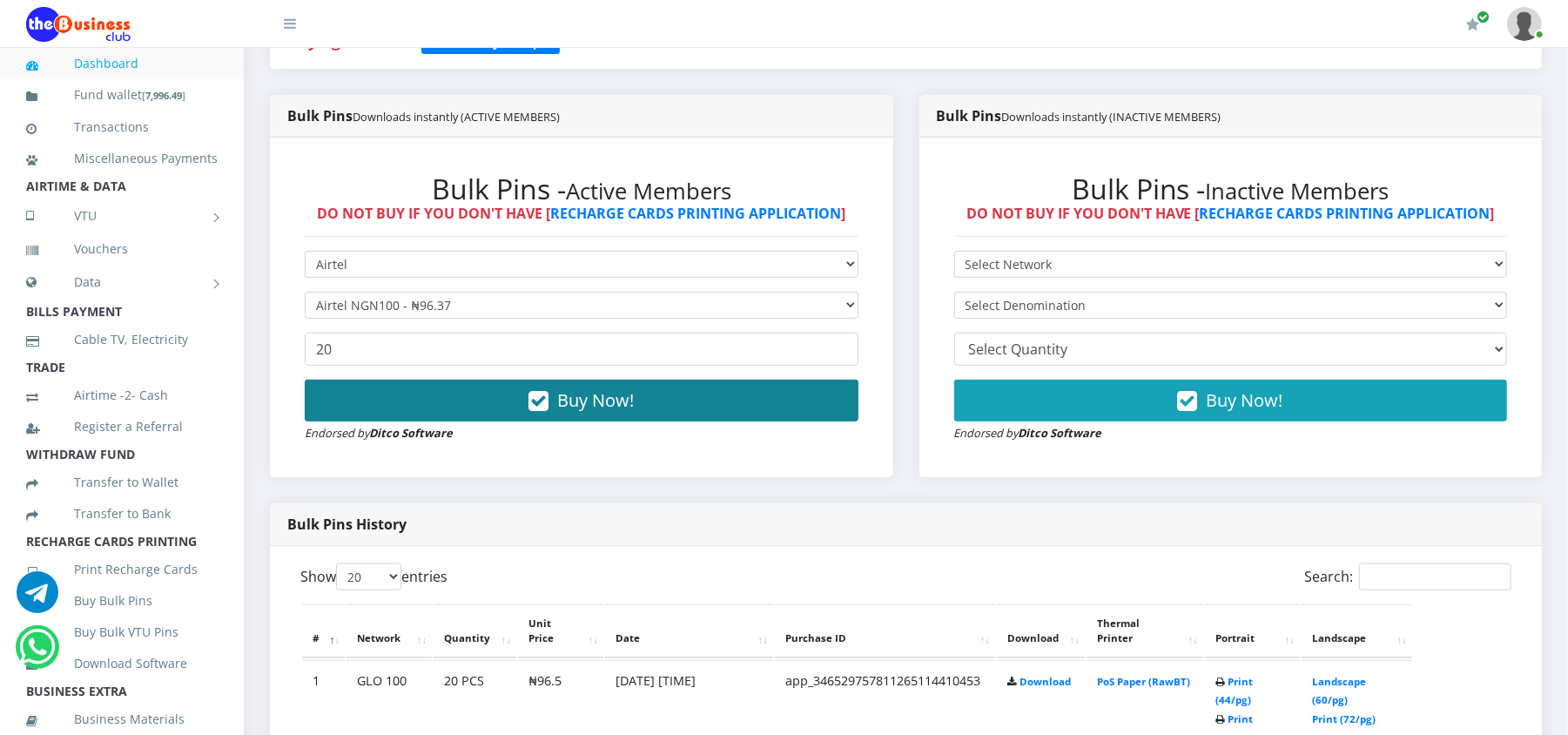 click on "Buy Now!" at bounding box center [582, 401] 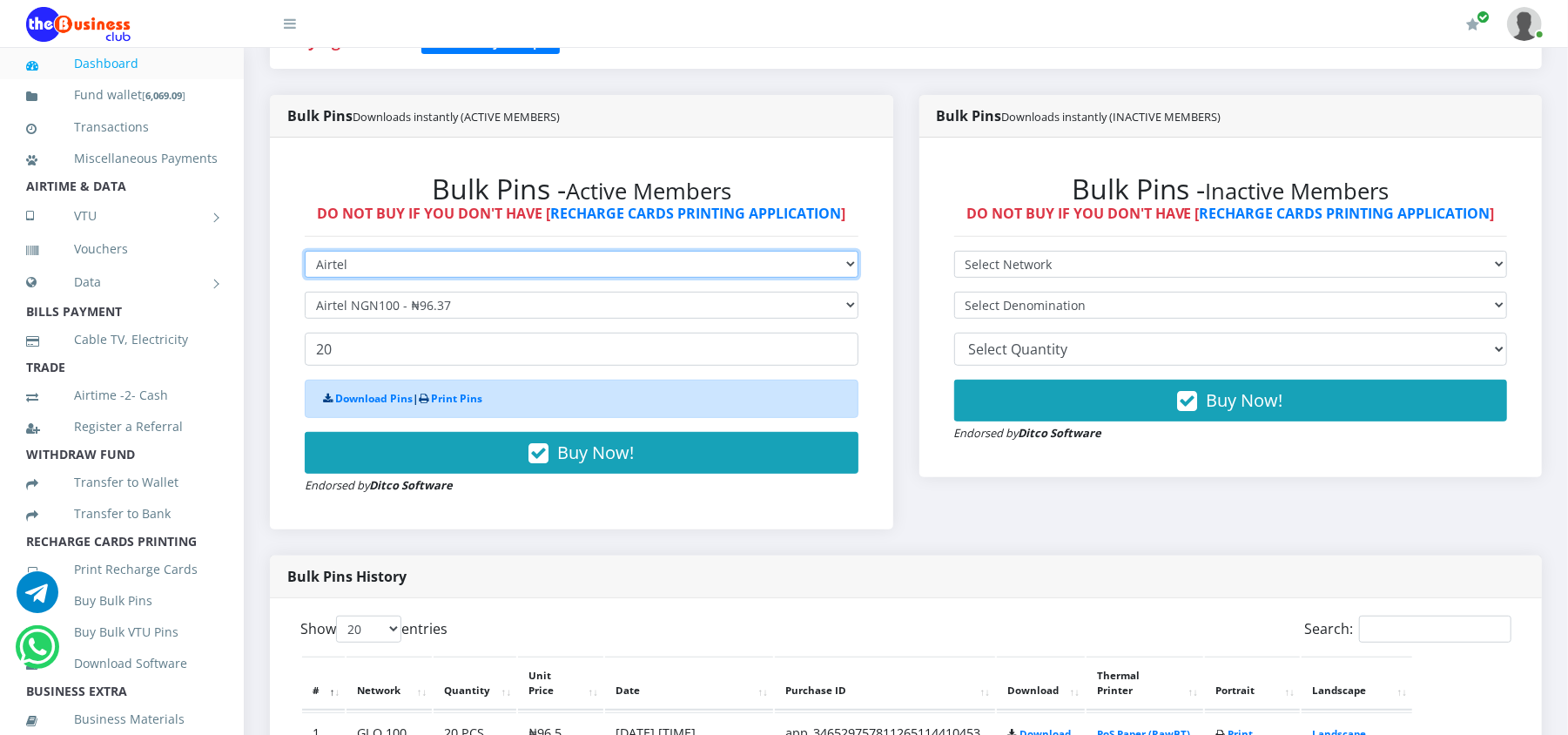click on "Select Network
MTN
Globacom
9Mobile
Airtel" at bounding box center [582, 264] 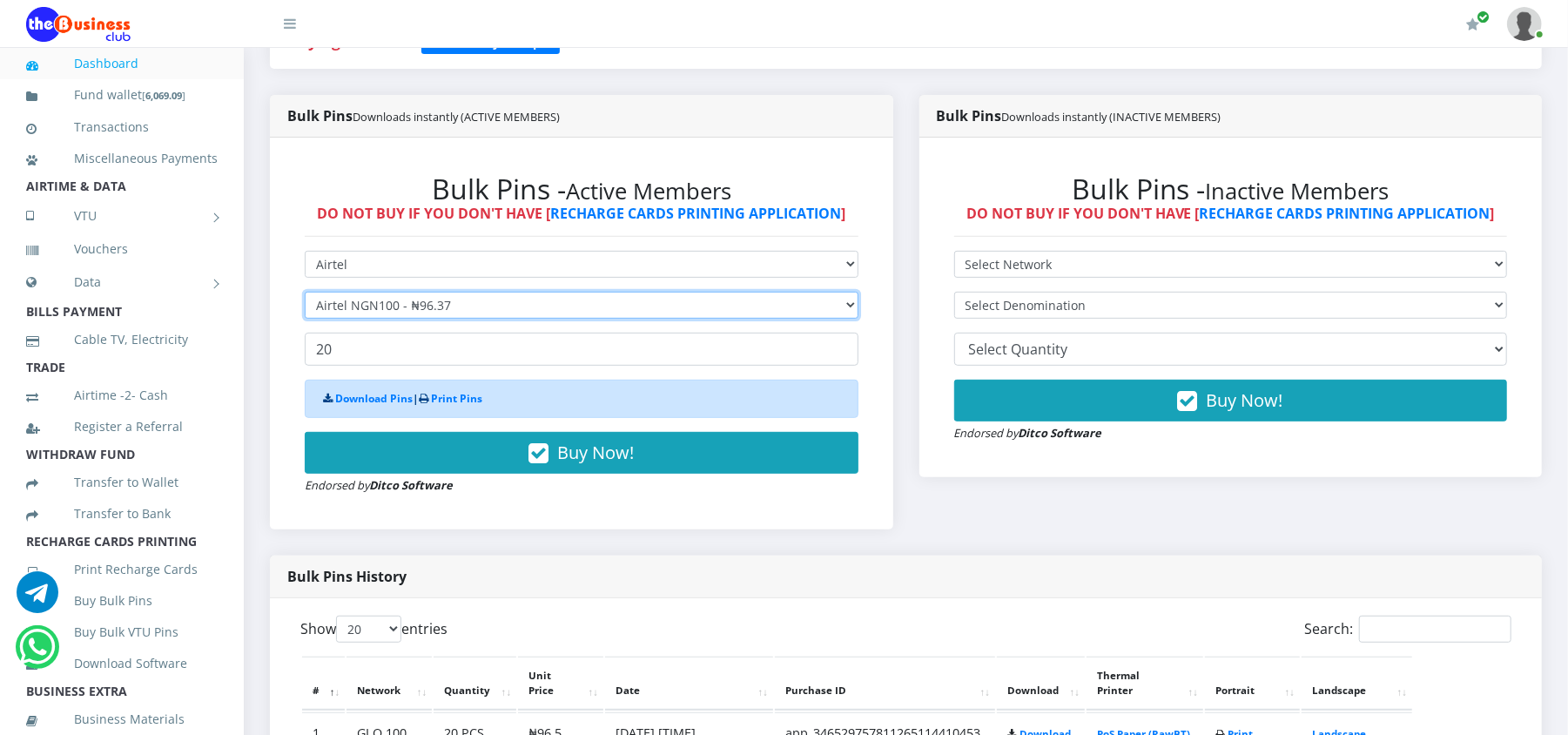 click on "Select Denomination Airtel NGN100 - ₦96.37 Airtel NGN200 - ₦192.74 Airtel NGN500 - ₦481.85 Airtel NGN1000 - ₦963.70" at bounding box center [582, 305] 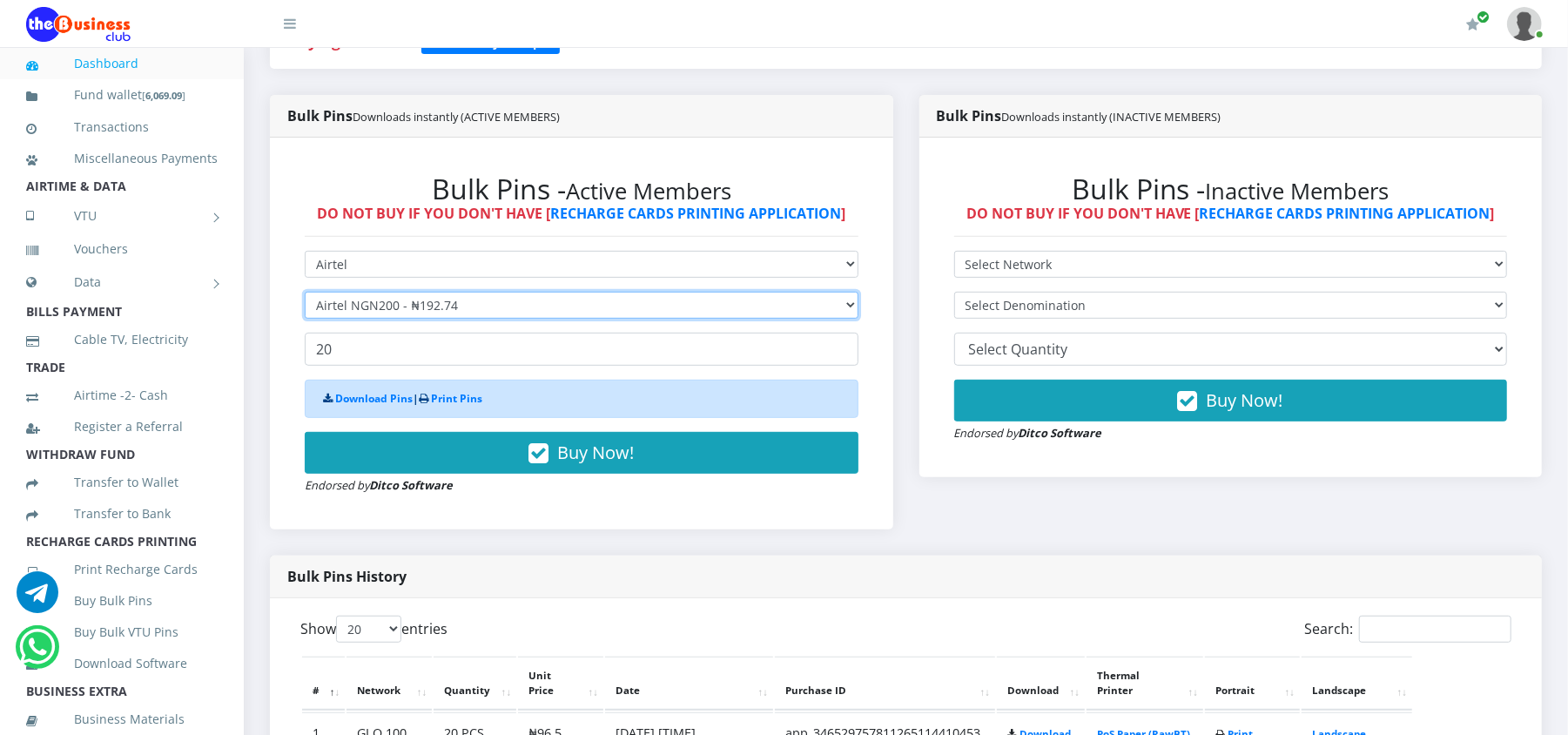 click on "Select Denomination Airtel NGN100 - ₦96.37 Airtel NGN200 - ₦192.74 Airtel NGN500 - ₦481.85 Airtel NGN1000 - ₦963.70" at bounding box center [582, 305] 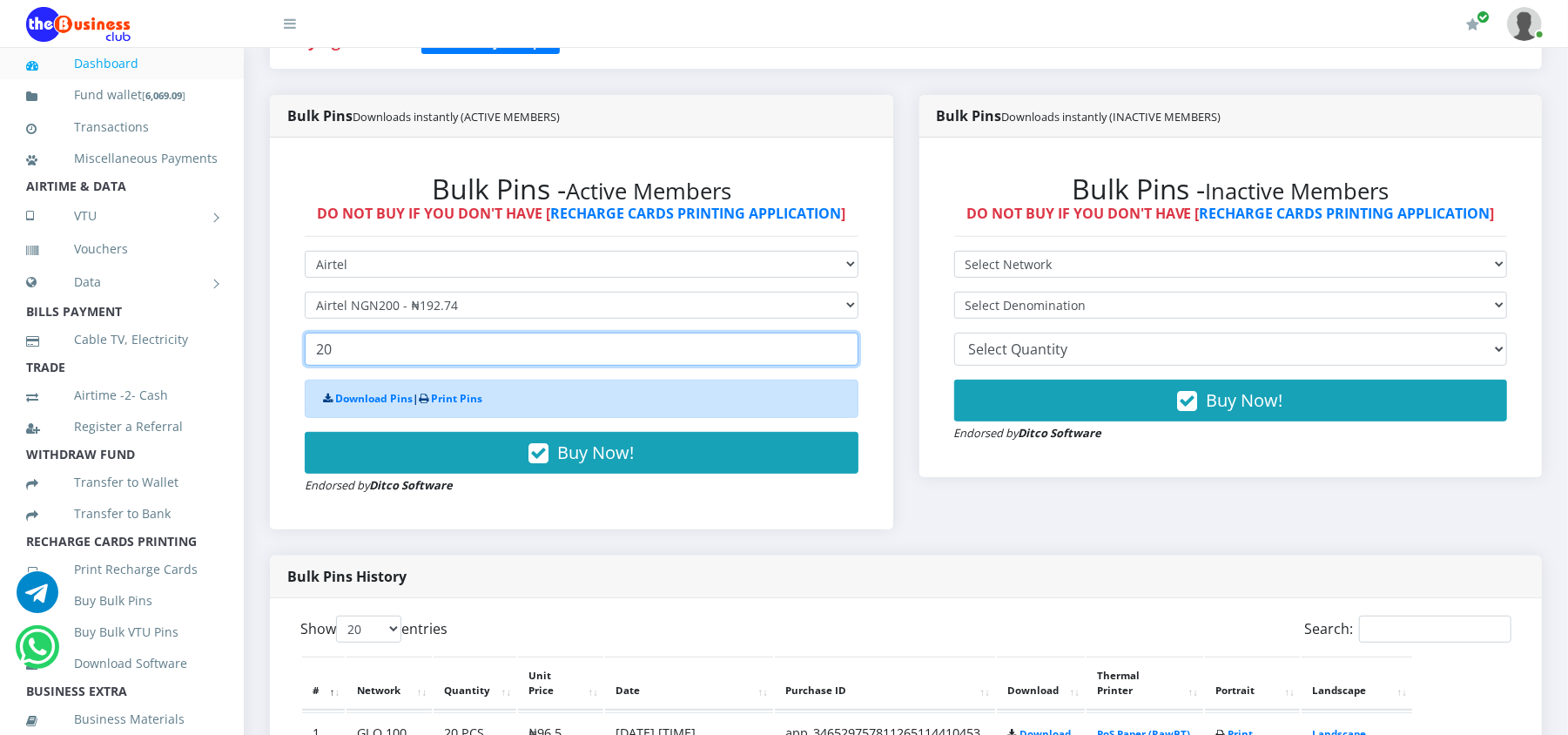 click on "20" at bounding box center (582, 349) 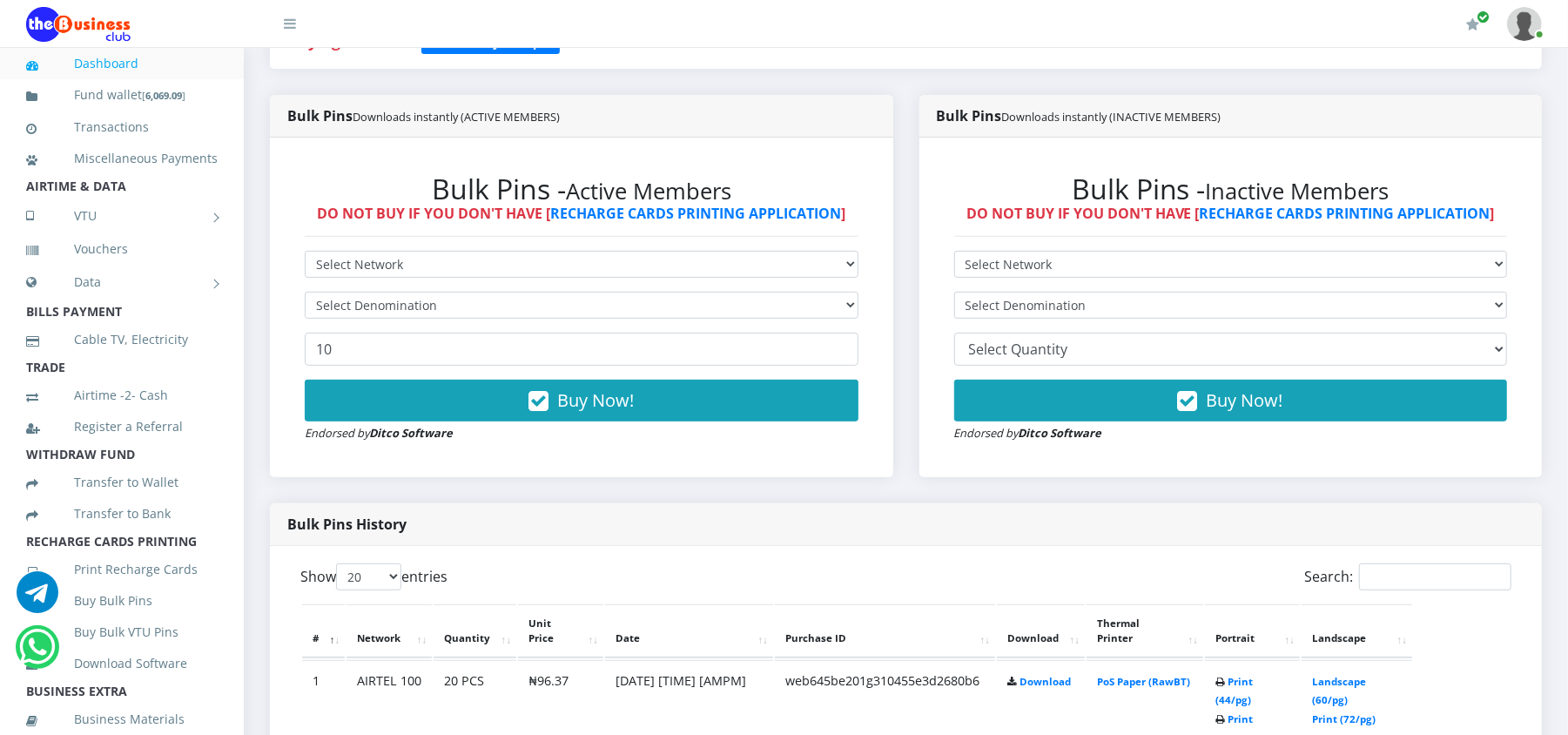 scroll, scrollTop: 0, scrollLeft: 0, axis: both 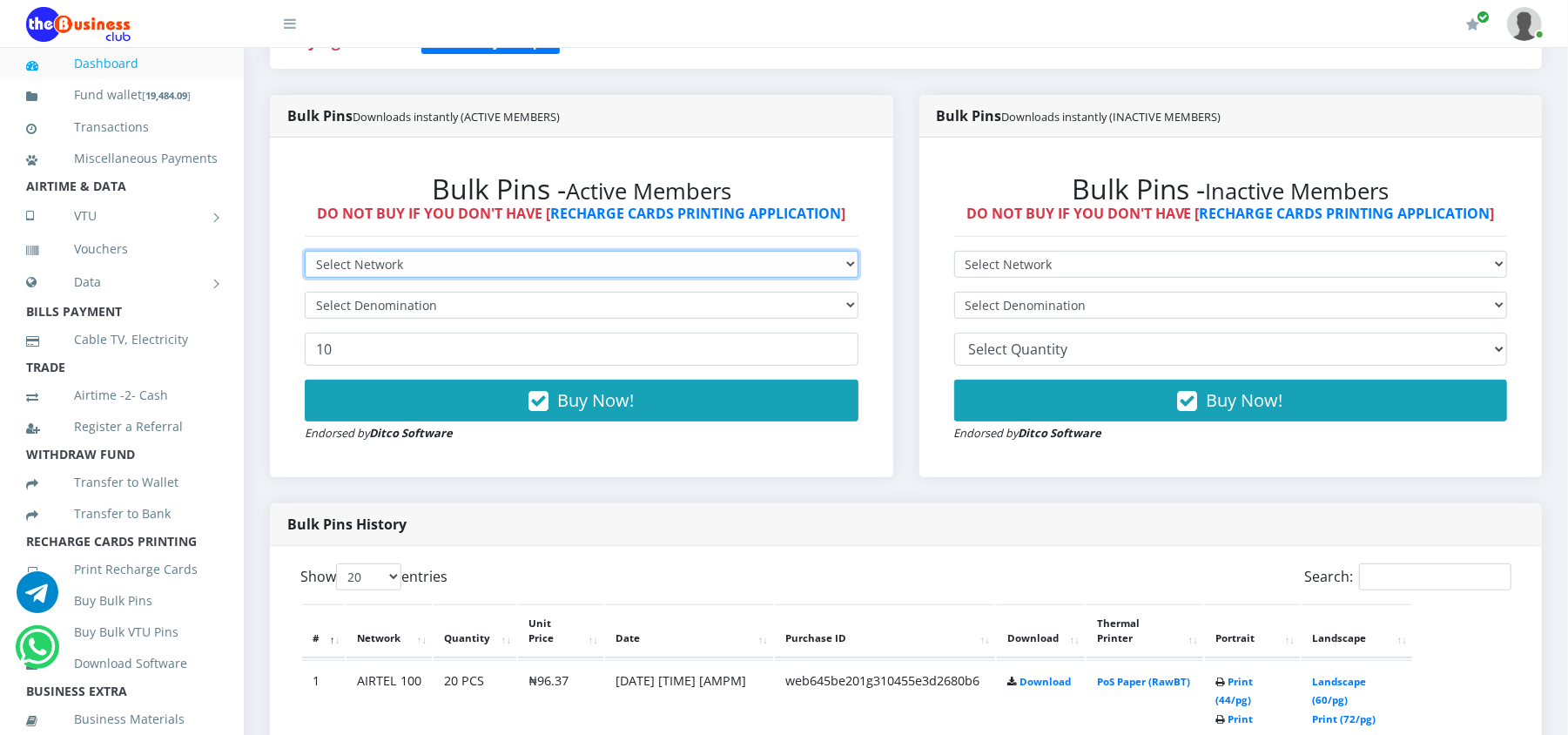 click on "Select Network
MTN
Globacom
9Mobile
Airtel" at bounding box center [582, 264] 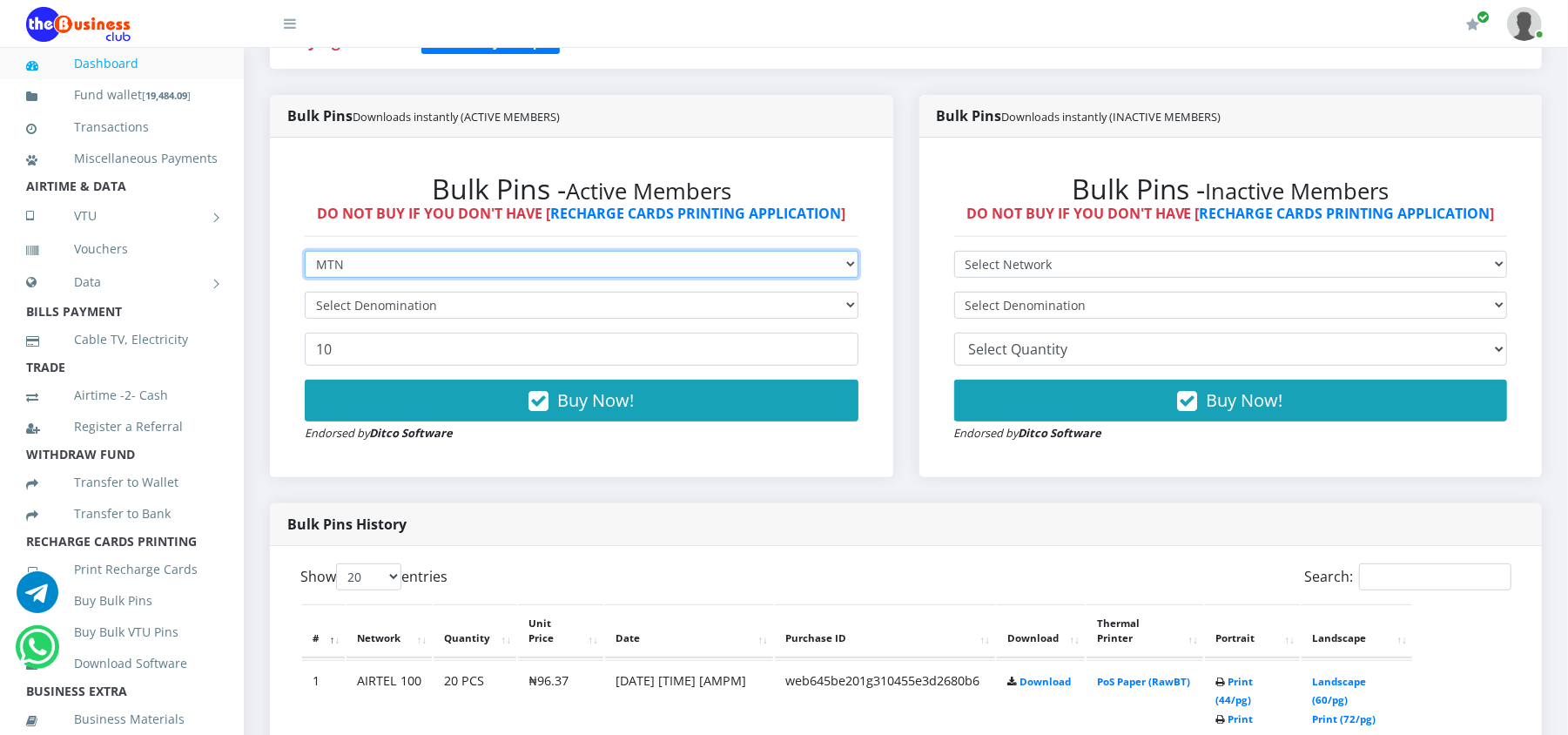 click on "Select Network
MTN
Globacom
9Mobile
Airtel" at bounding box center (582, 264) 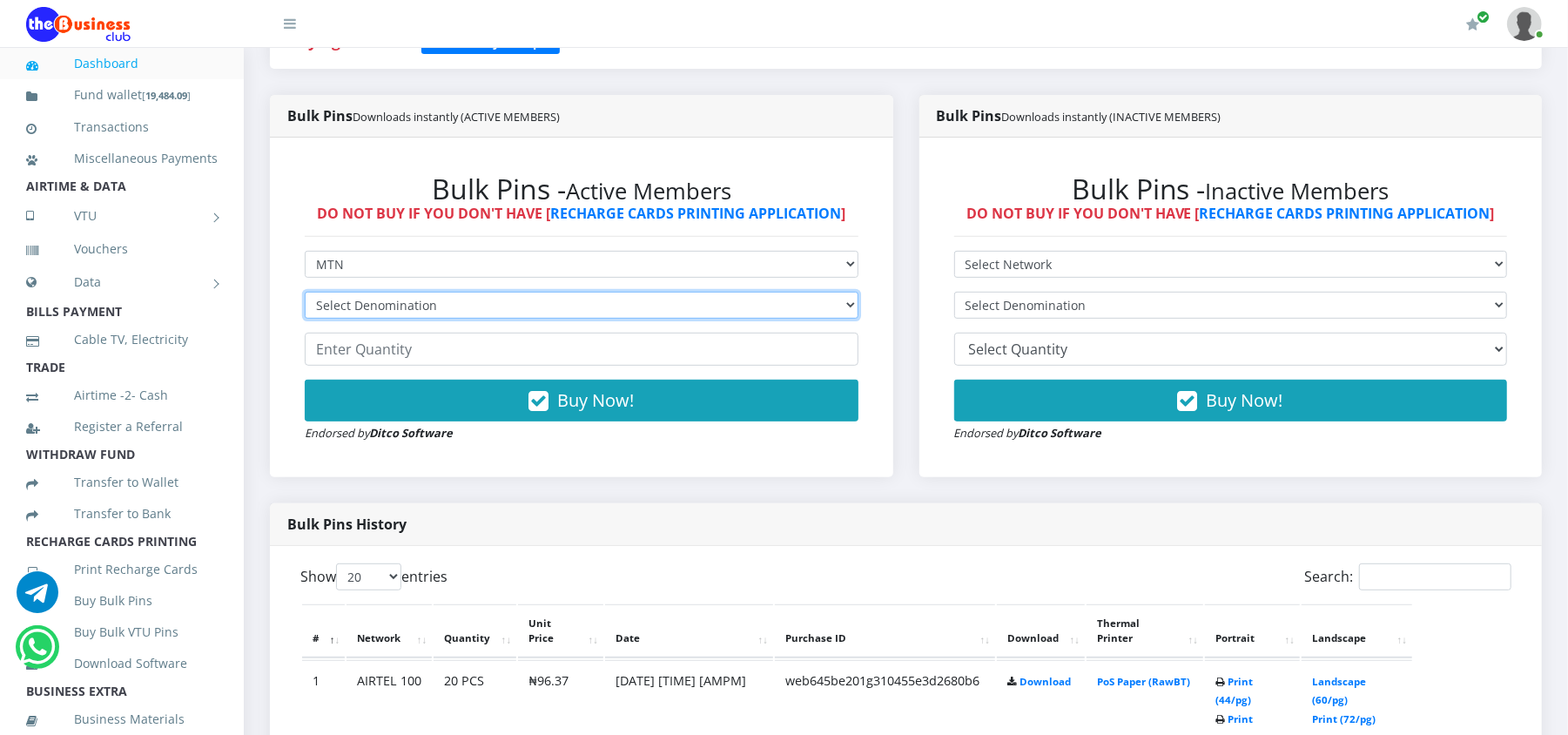 click on "Select Denomination MTN NGN100 - ₦96.98 MTN NGN200 - ₦193.96 MTN NGN400 - ₦387.92 MTN NGN500 - ₦484.90 MTN NGN1000 - ₦969.80 MTN NGN1500 - ₦1,454.70" at bounding box center (582, 305) 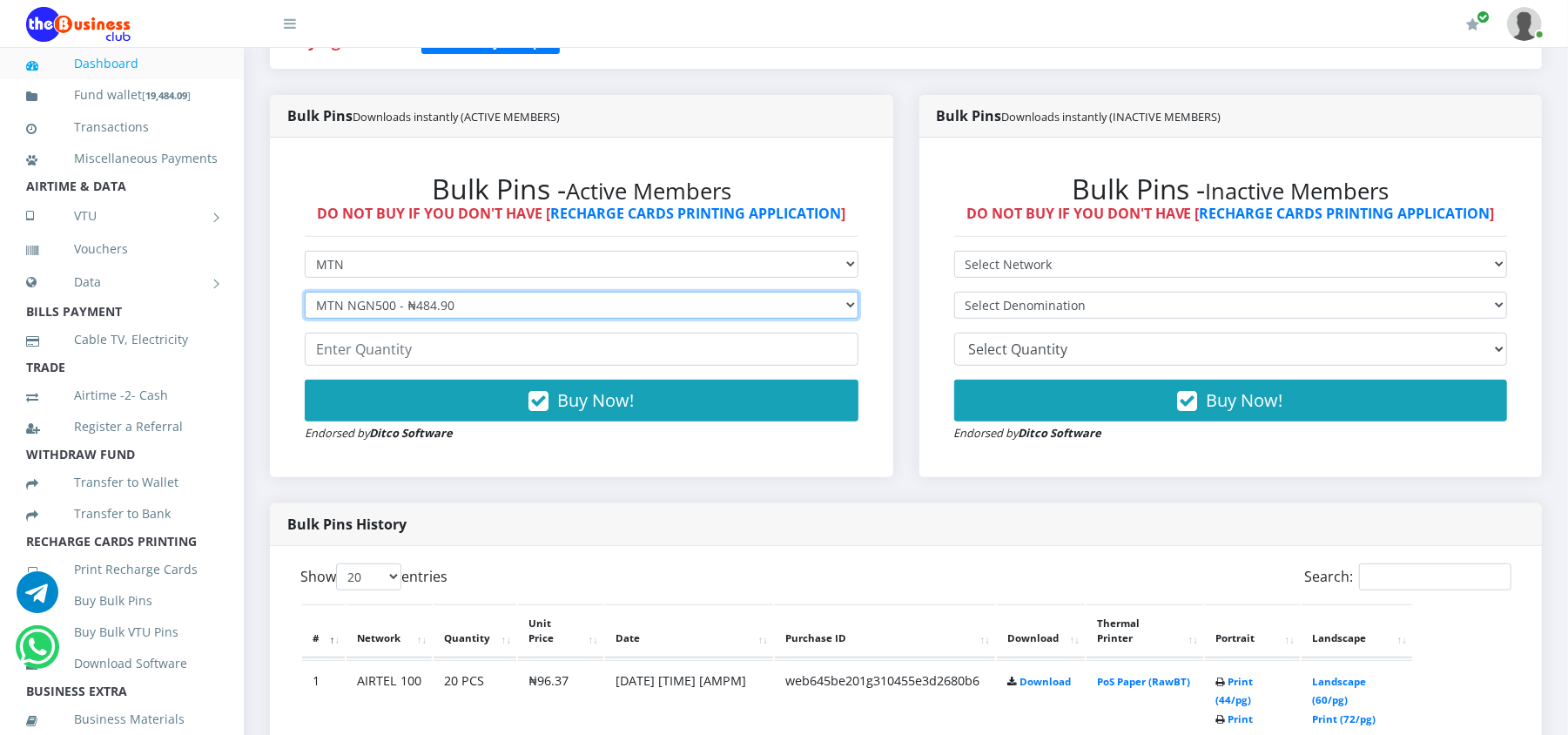 click on "Select Denomination MTN NGN100 - ₦96.98 MTN NGN200 - ₦193.96 MTN NGN400 - ₦387.92 MTN NGN500 - ₦484.90 MTN NGN1000 - ₦969.80 MTN NGN1500 - ₦1,454.70" at bounding box center (582, 305) 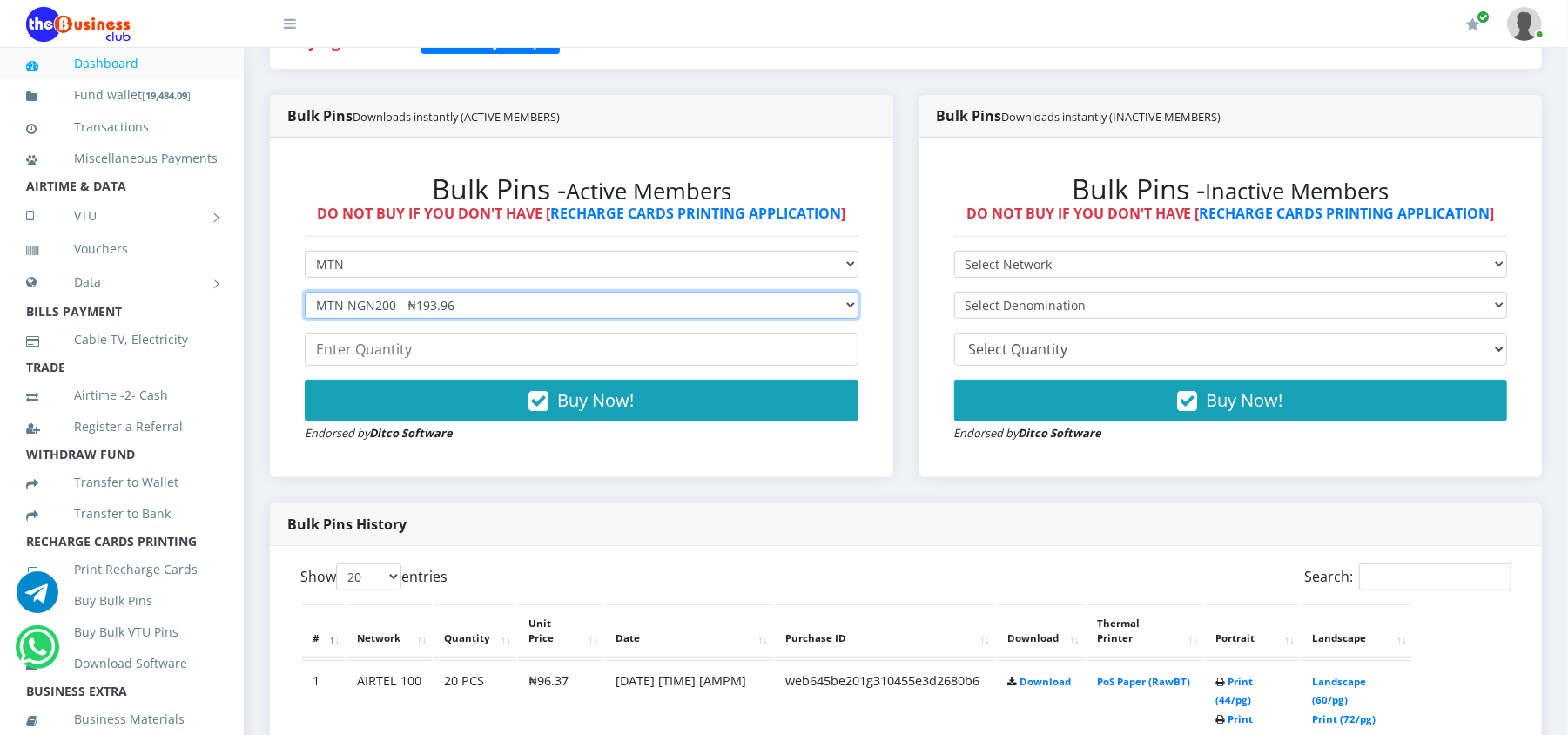 click on "Select Denomination MTN NGN100 - ₦96.98 MTN NGN200 - ₦193.96 MTN NGN400 - ₦387.92 MTN NGN500 - ₦484.90 MTN NGN1000 - ₦969.80 MTN NGN1500 - ₦1,454.70" at bounding box center [582, 305] 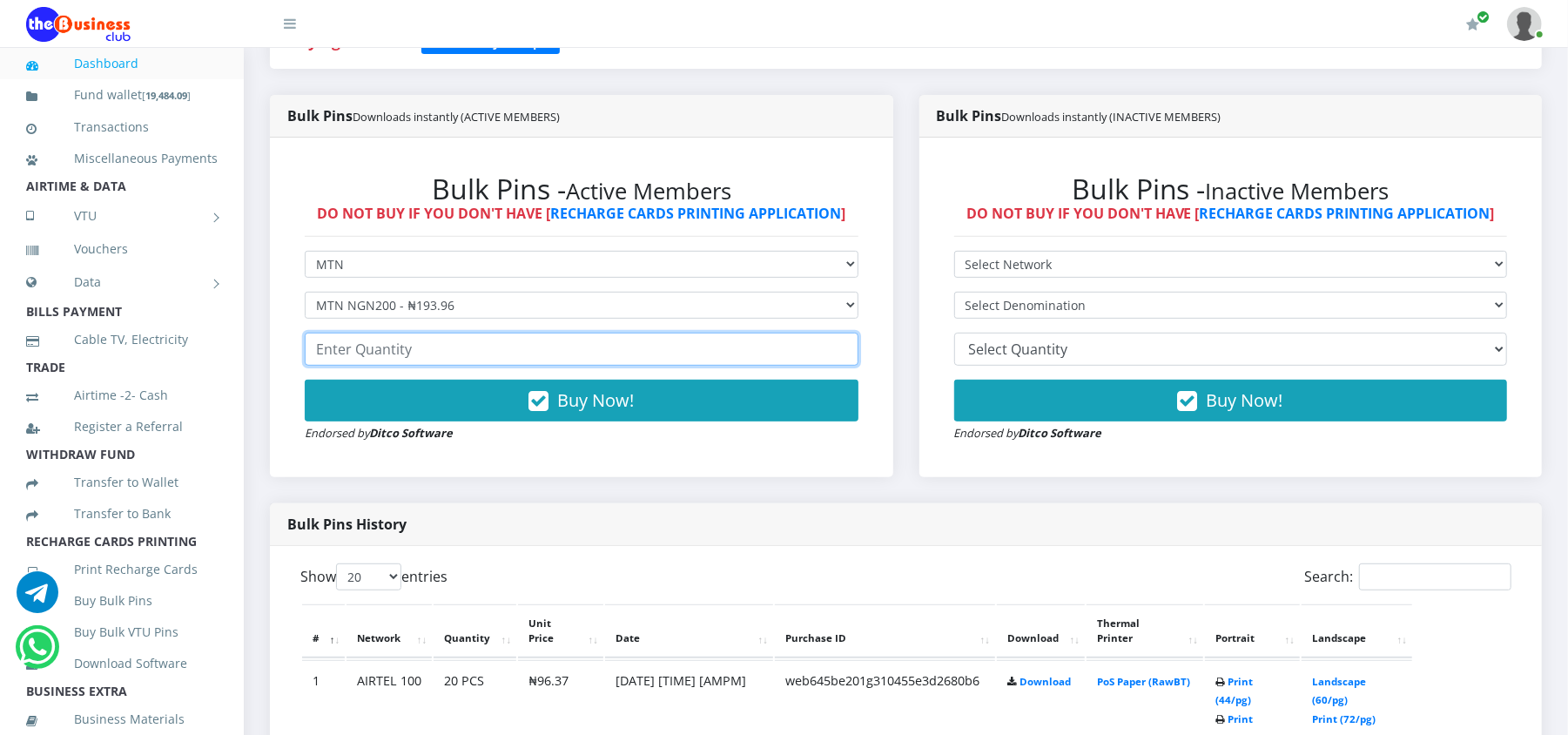click at bounding box center (582, 349) 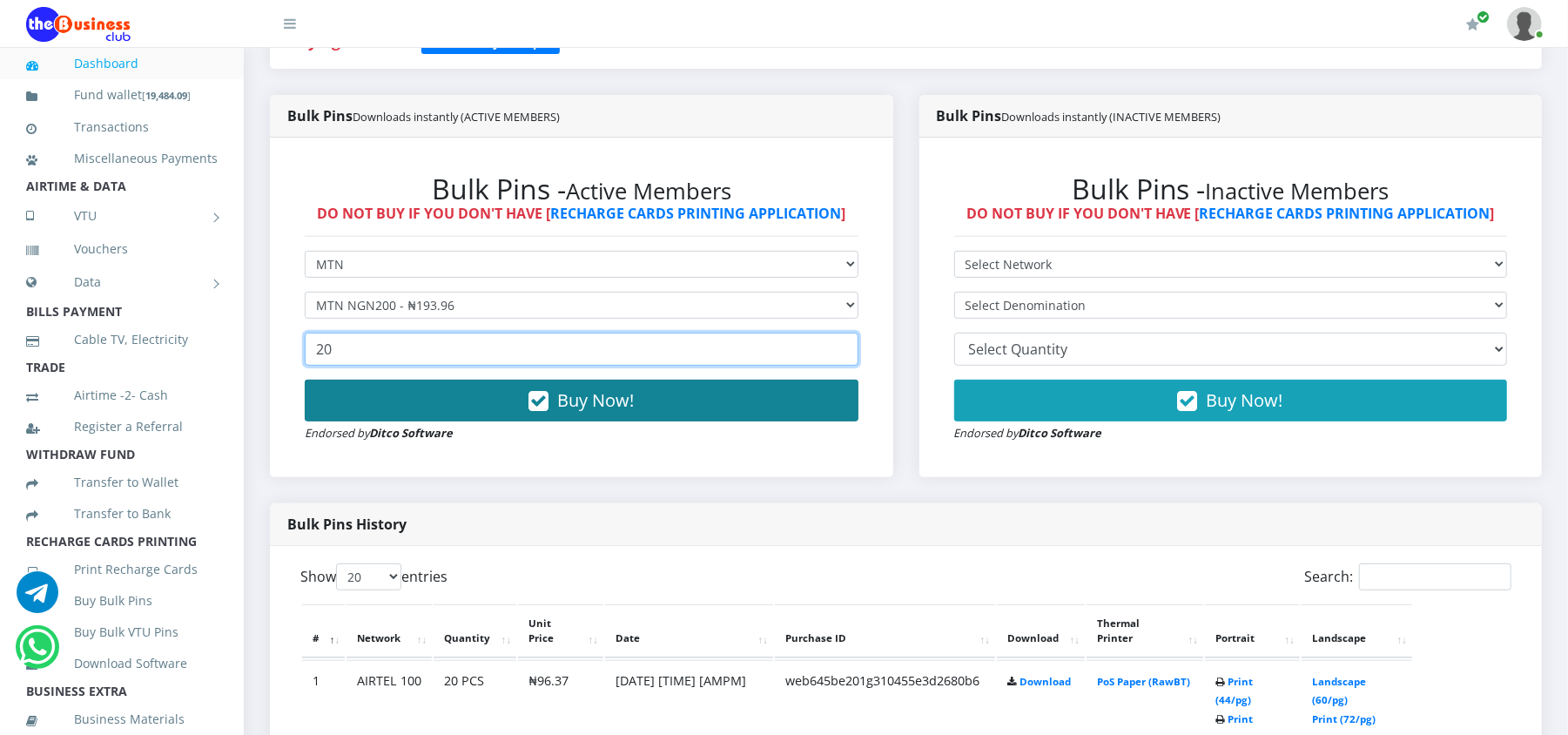 type on "20" 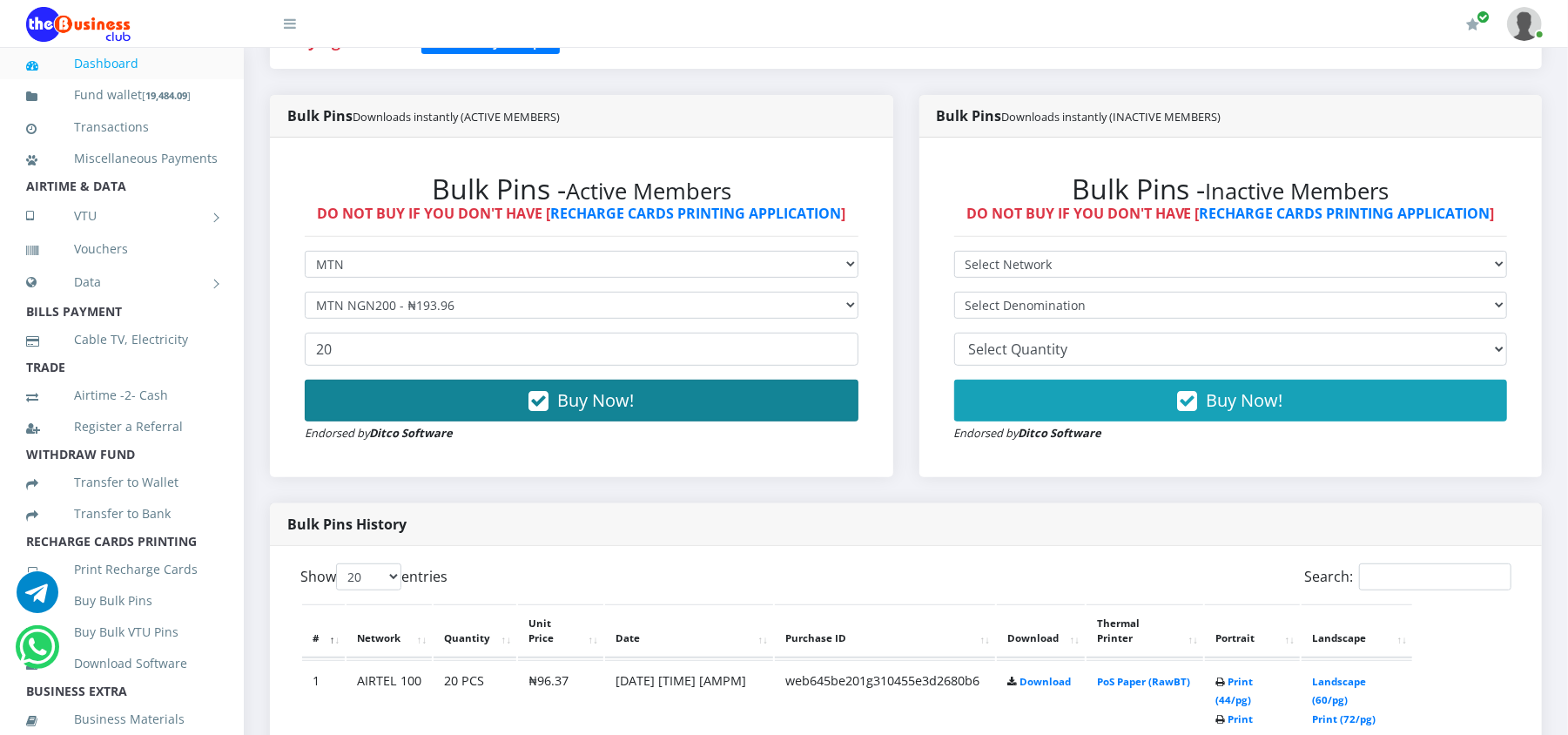 click on "Buy Now!" at bounding box center [582, 401] 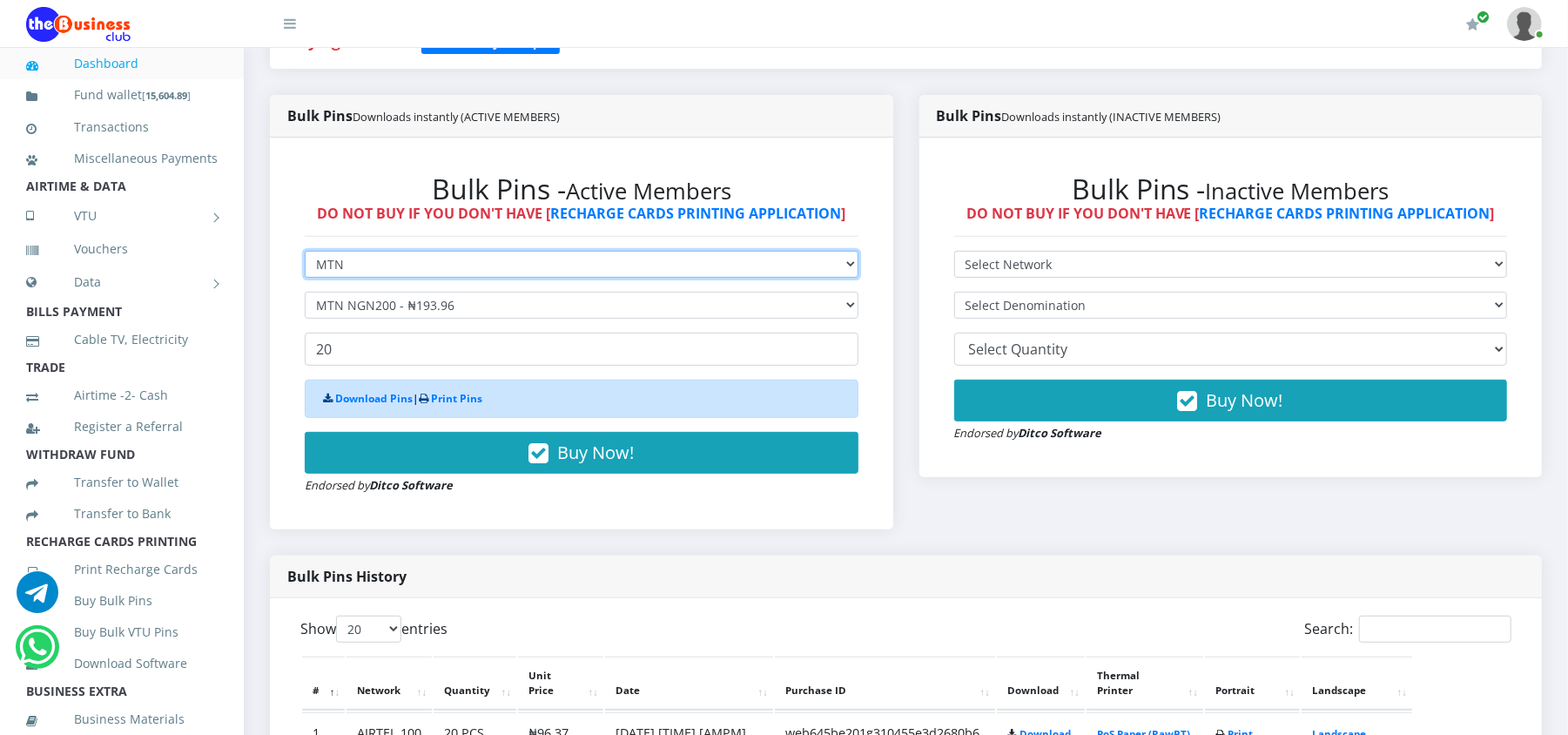 click on "Select Network
MTN
Globacom
9Mobile
Airtel" at bounding box center [582, 264] 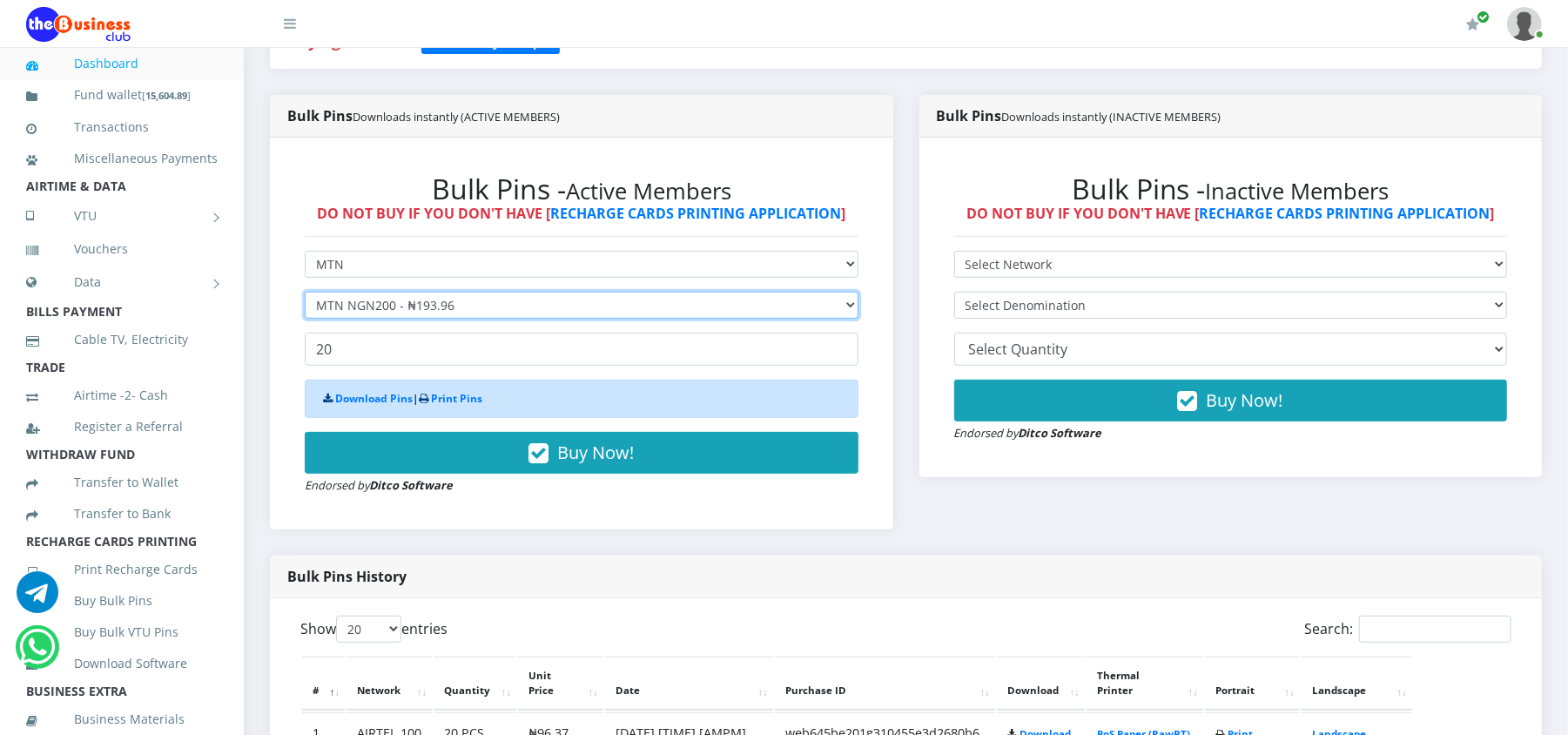 click on "Select Denomination MTN NGN100 - ₦96.98 MTN NGN200 - ₦193.96 MTN NGN400 - ₦387.92 MTN NGN500 - ₦484.90 MTN NGN1000 - ₦969.80 MTN NGN1500 - ₦1,454.70" at bounding box center [582, 305] 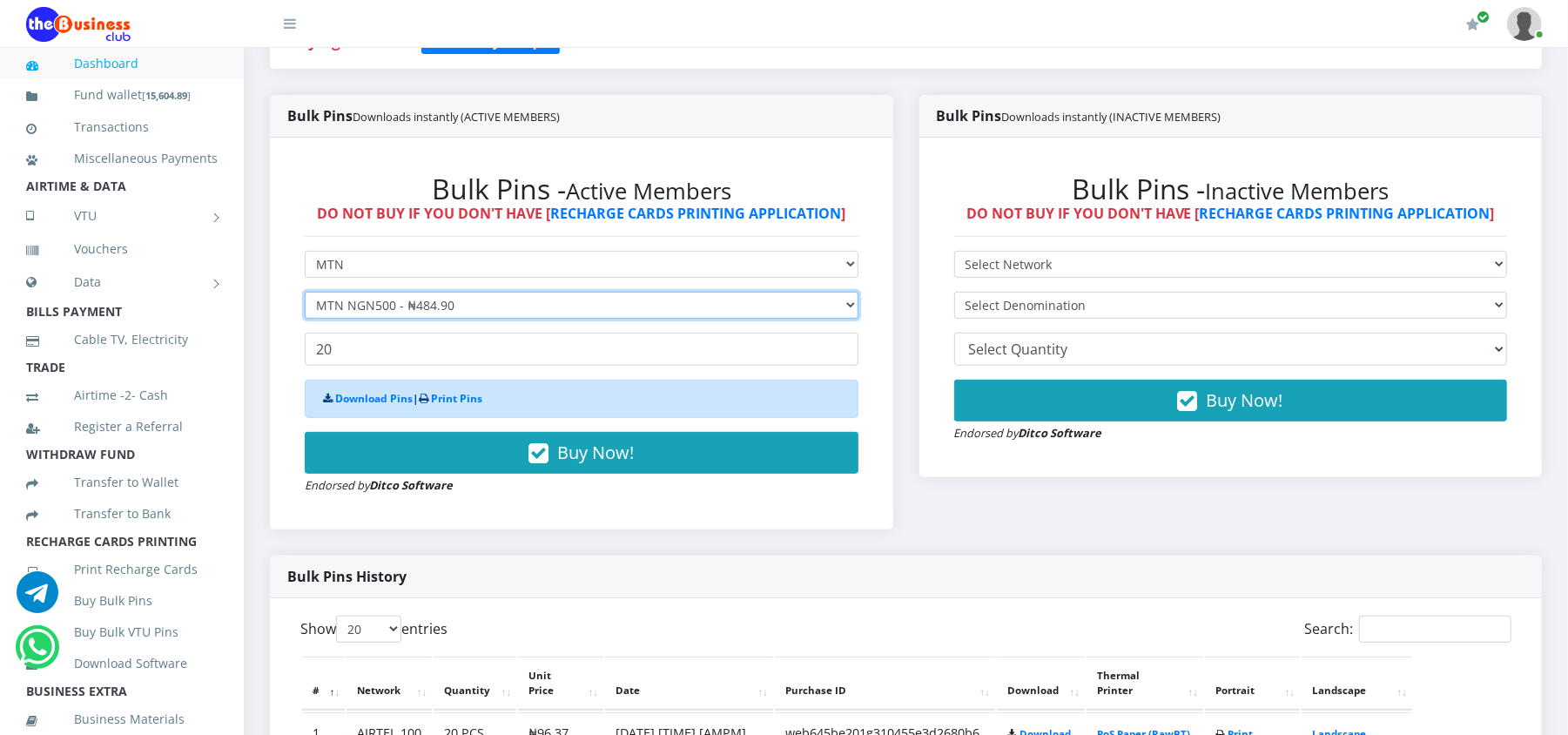 click on "Select Denomination MTN NGN100 - ₦96.98 MTN NGN200 - ₦193.96 MTN NGN400 - ₦387.92 MTN NGN500 - ₦484.90 MTN NGN1000 - ₦969.80 MTN NGN1500 - ₦1,454.70" at bounding box center (582, 305) 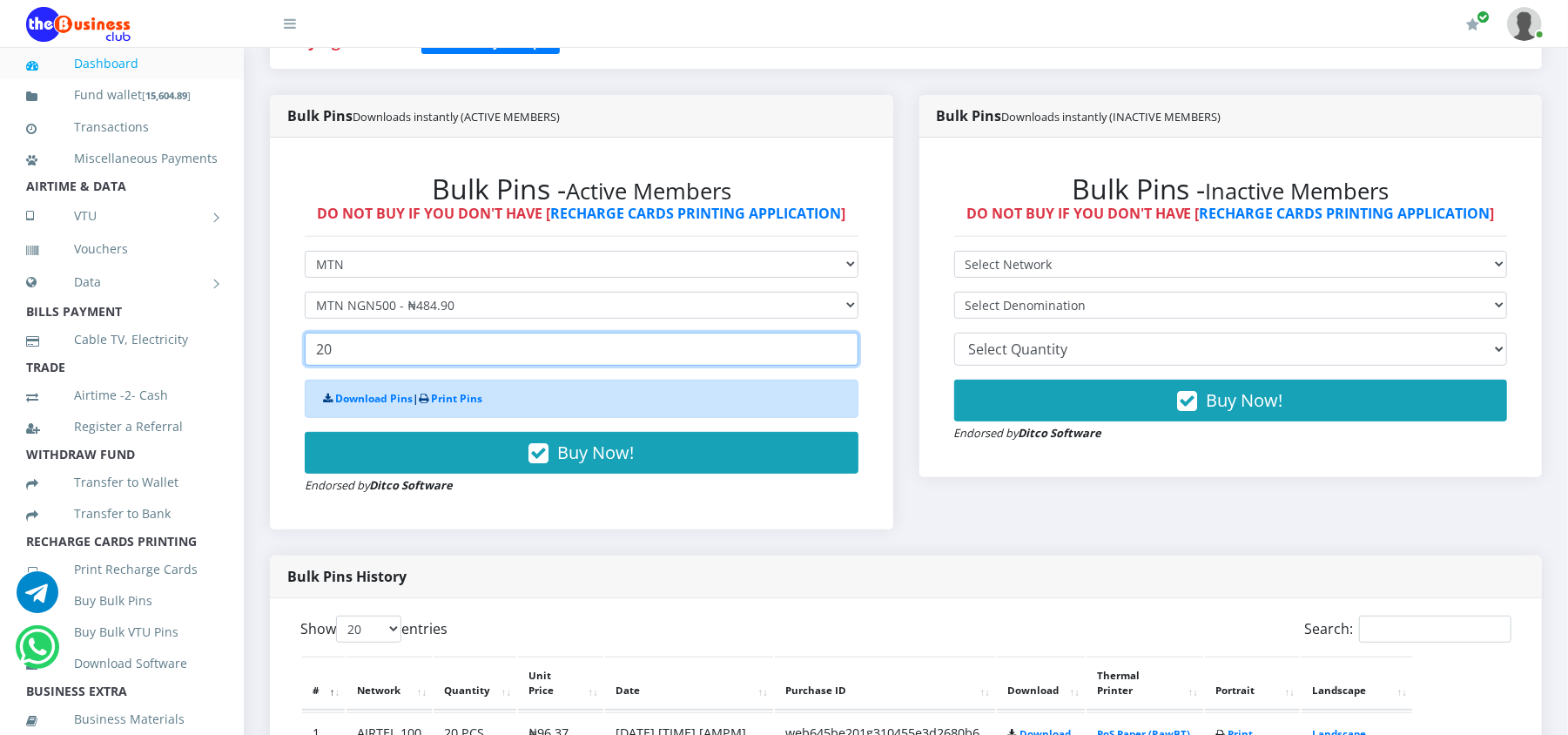 click on "20" at bounding box center (582, 349) 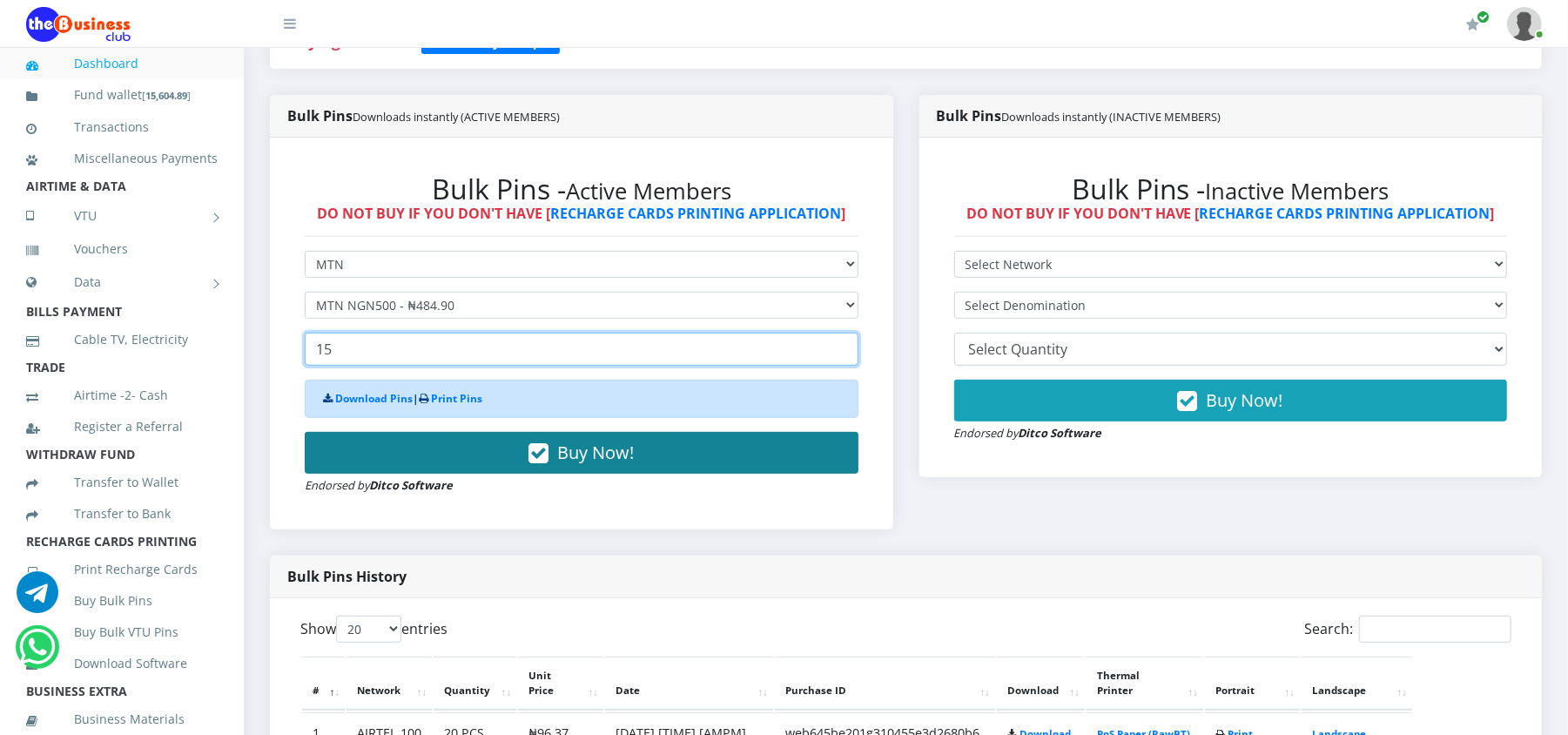 type on "15" 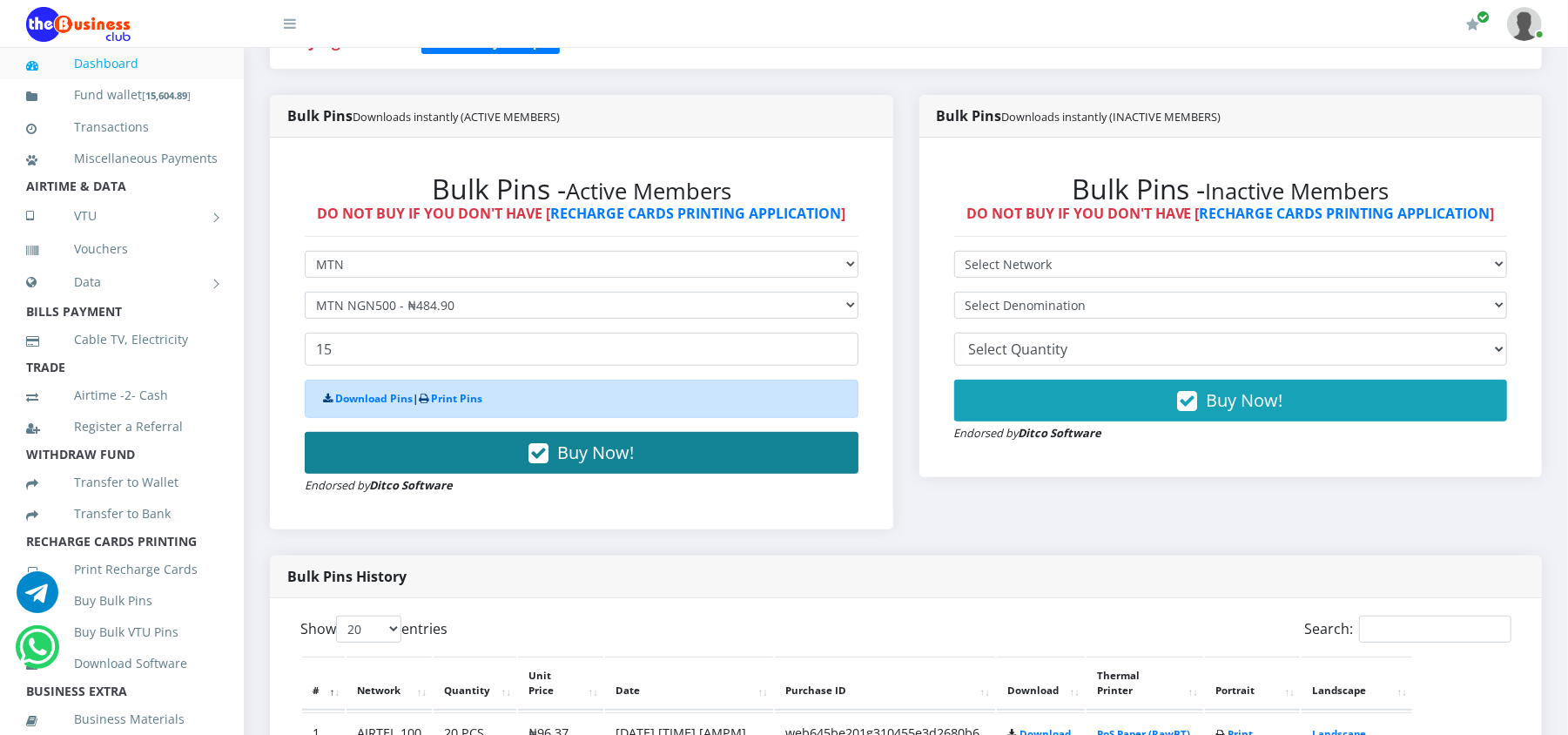 click on "Buy Now!" at bounding box center [582, 453] 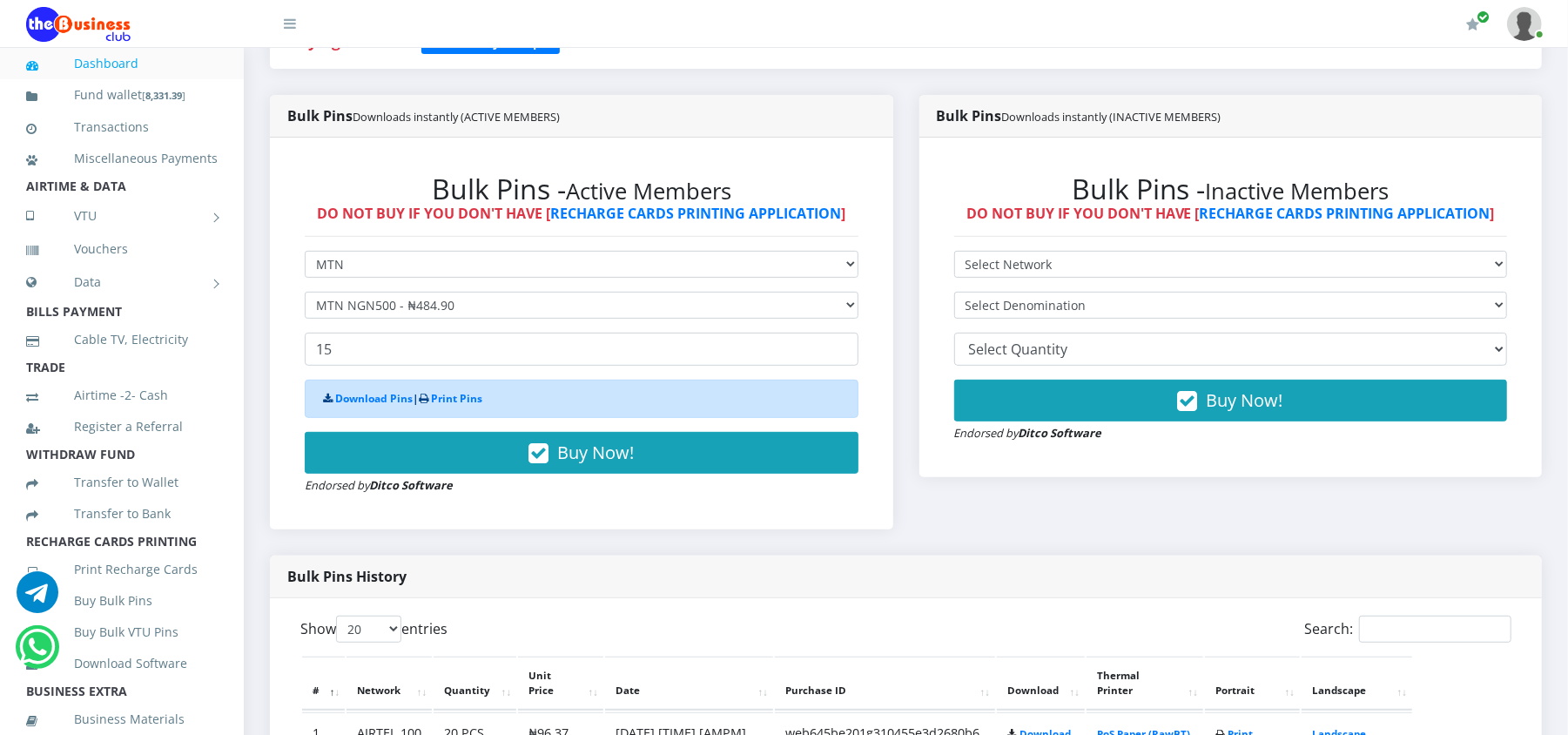 click on "Bulk Pins -  Active Members
DO NOT BUY IF YOU DON'T HAVE [ RECHARGE CARDS PRINTING APPLICATION ]
Select Network
MTN
Globacom
9Mobile
Airtel
Select Denomination MTN NGN100 - ₦96.98 MTN NGN200 - ₦193.96 MTN NGN400 - ₦387.92 MTN NGN500 - ₦484.90 MTN NGN1000 - ₦969.80 MTN NGN1500 - ₦1,454.70" at bounding box center (582, 334) 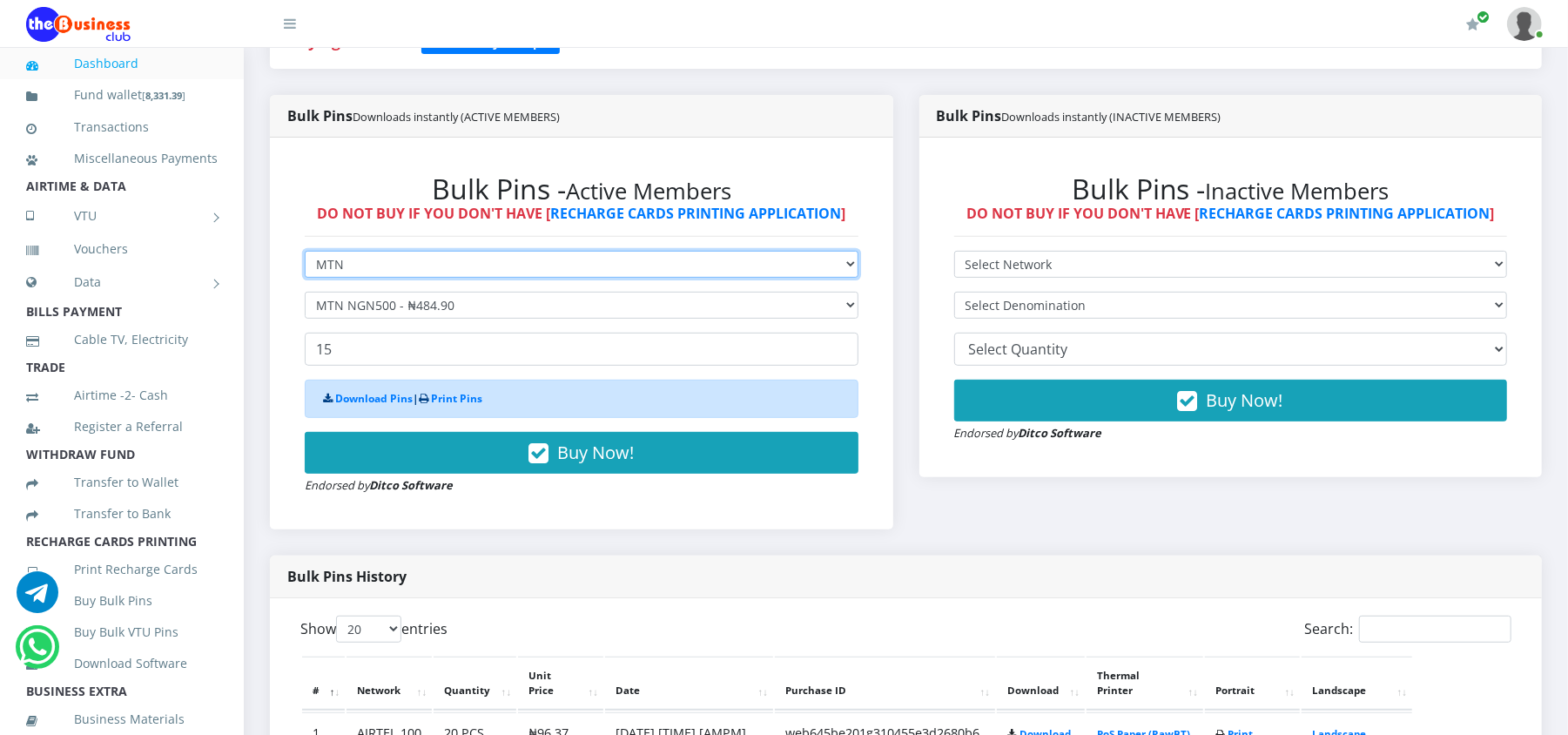 click on "Select Network
MTN
Globacom
9Mobile
Airtel" at bounding box center (582, 264) 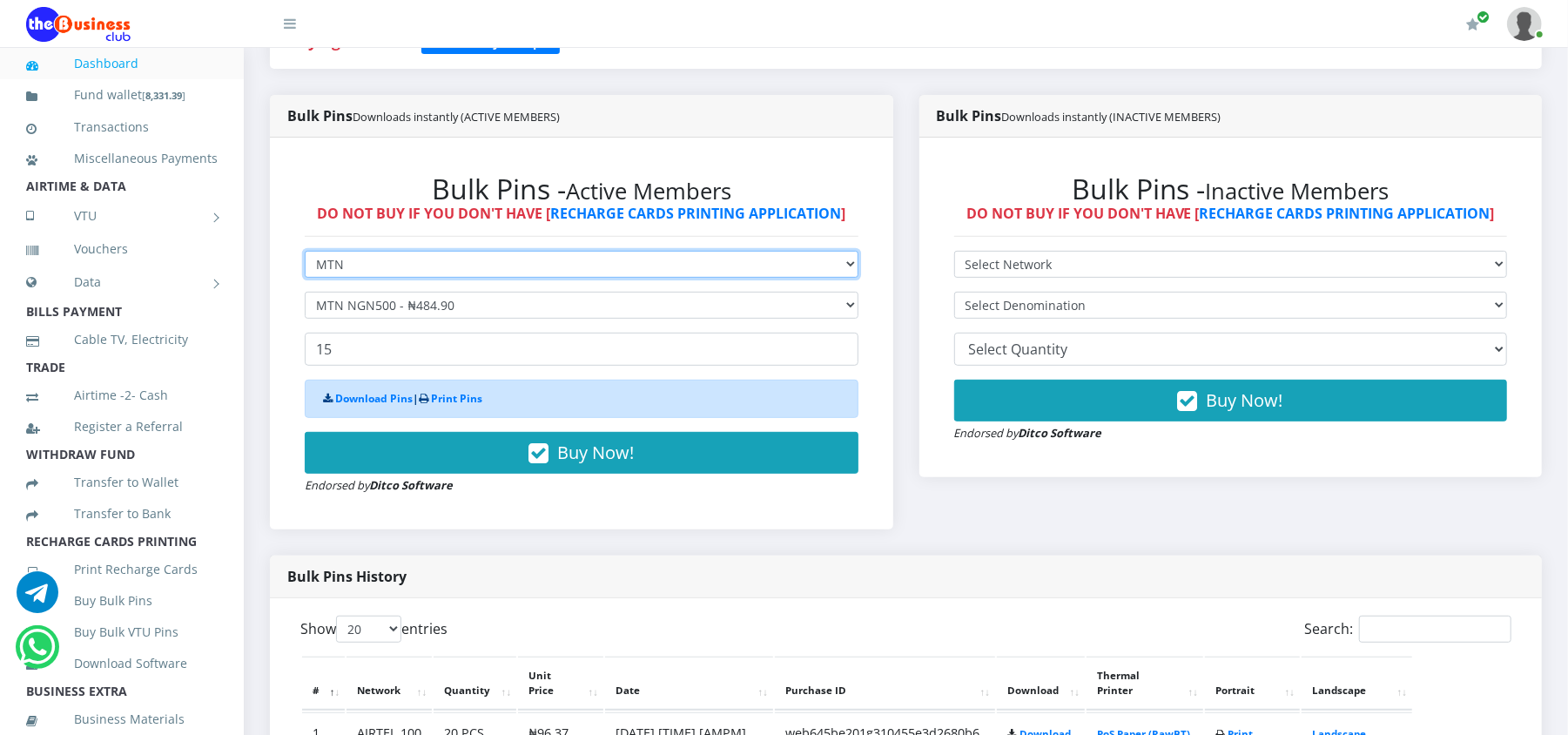 select on "Airtel" 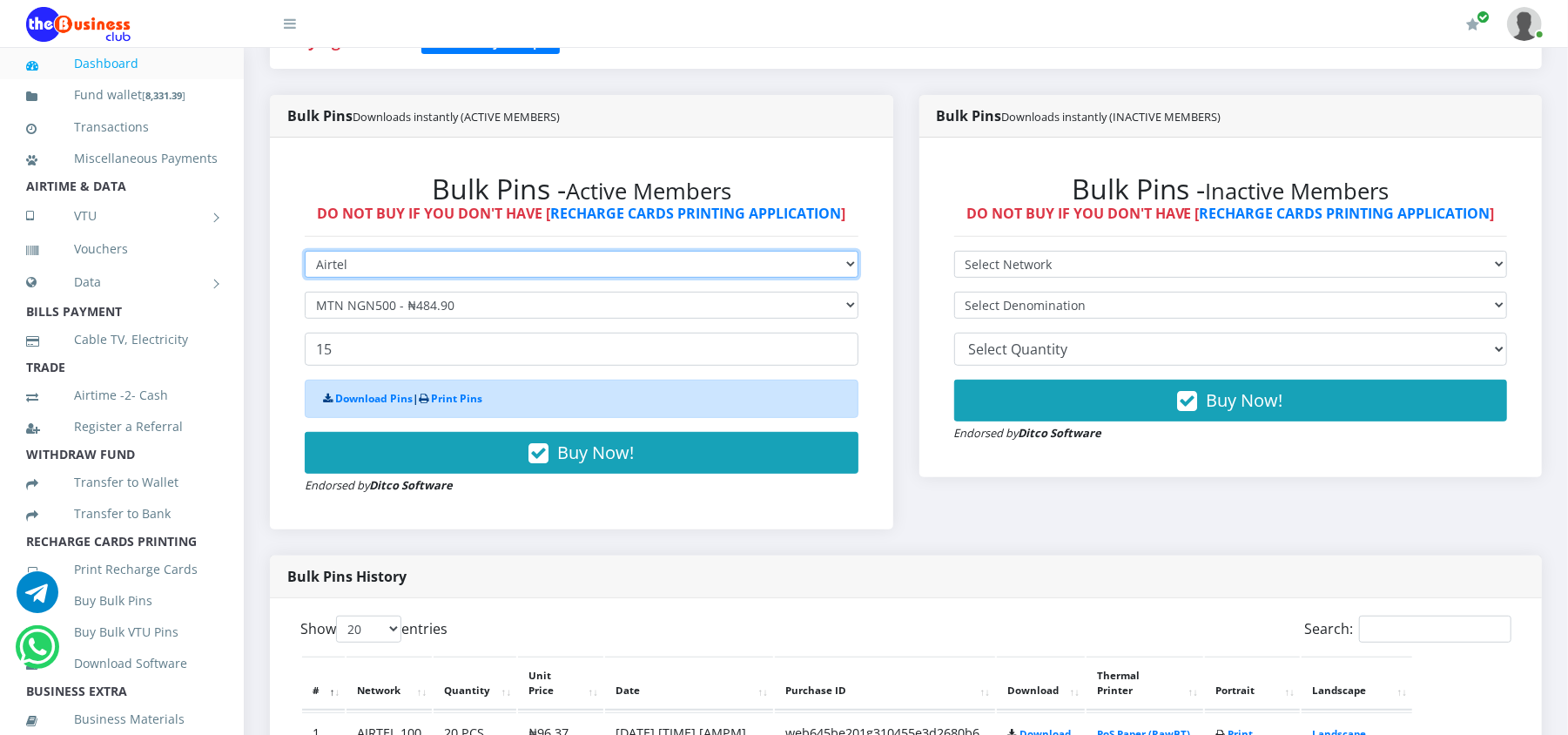click on "Select Network
MTN
Globacom
9Mobile
Airtel" at bounding box center [582, 264] 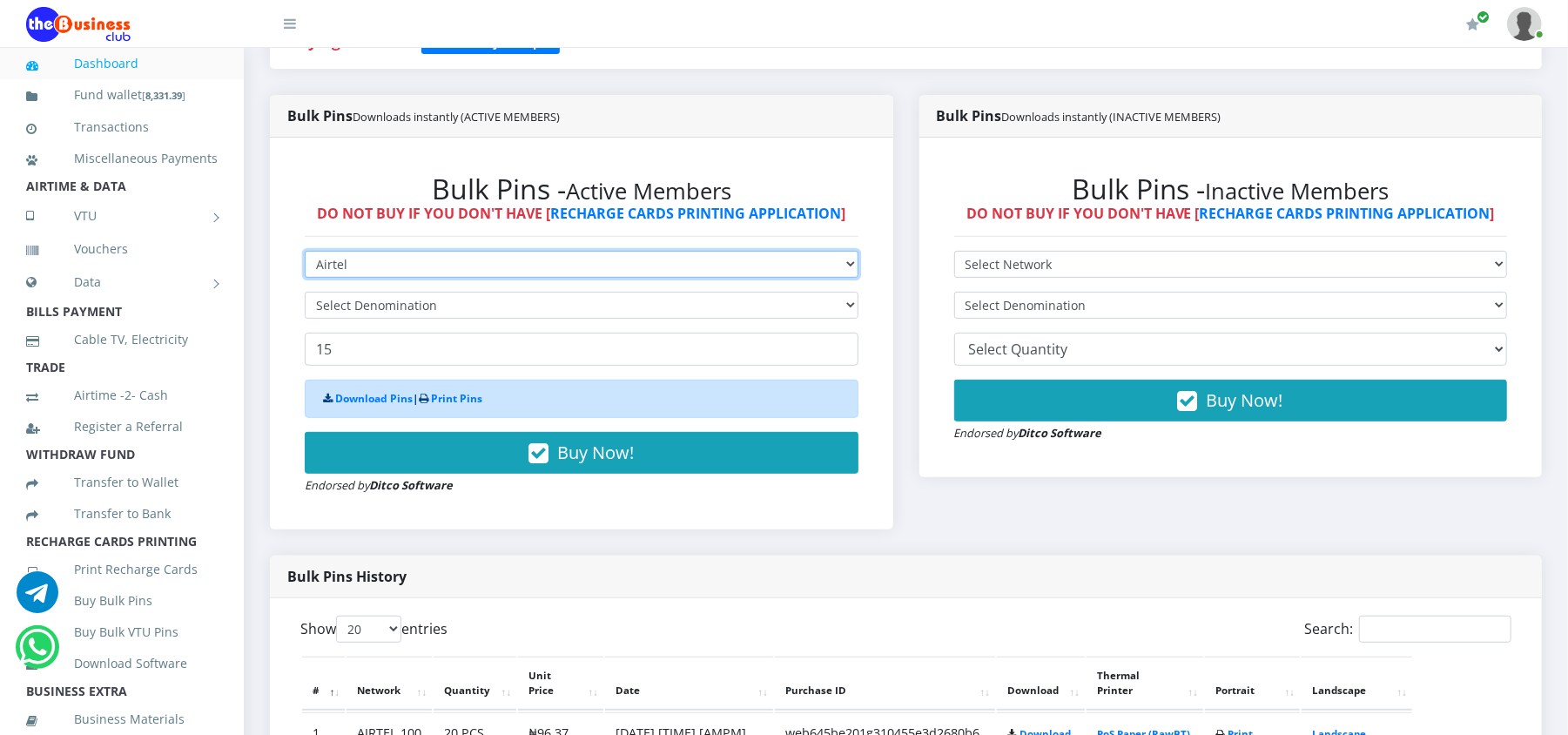 type 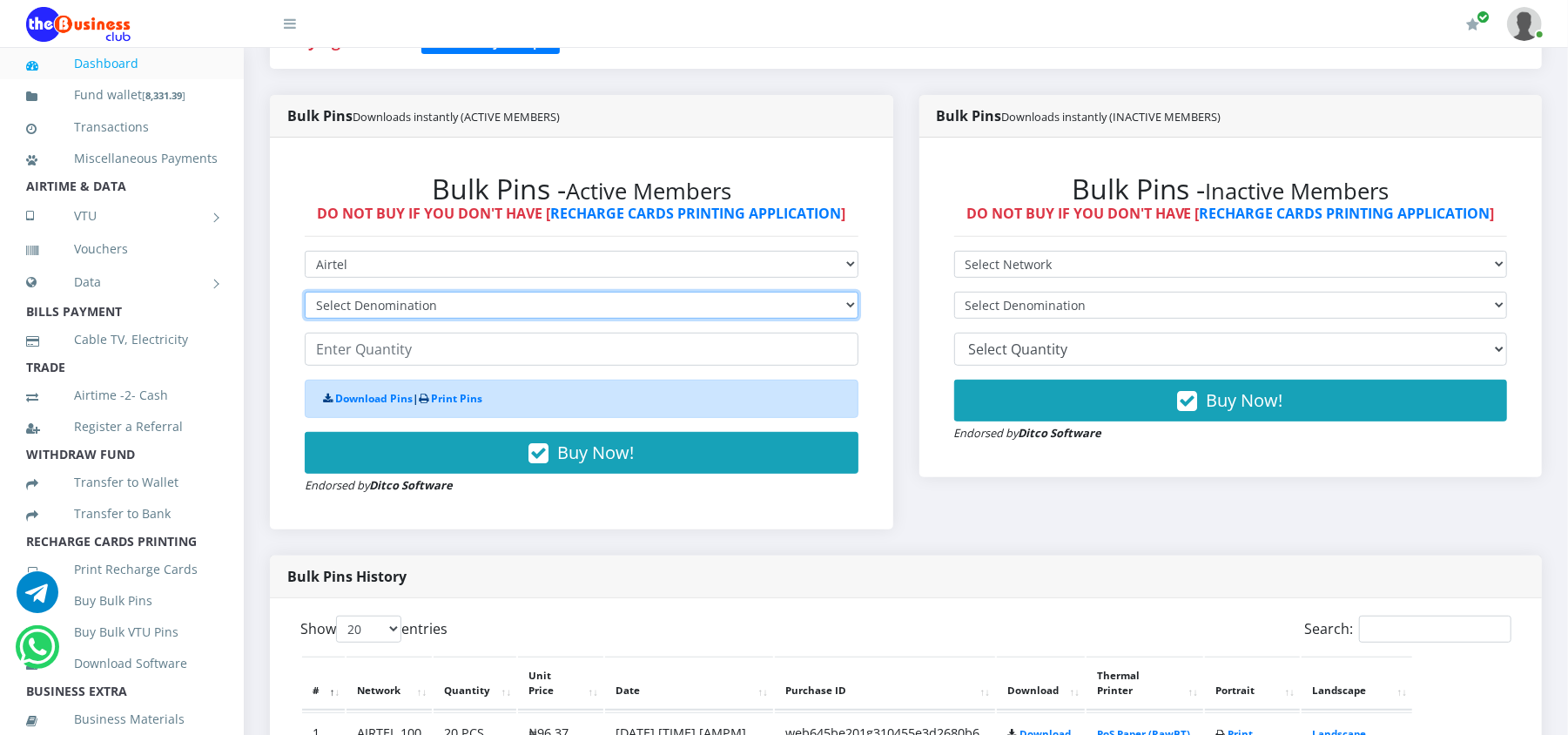 click on "Select Denomination Airtel NGN100 - ₦96.37 Airtel NGN200 - ₦192.74 Airtel NGN500 - ₦481.85 Airtel NGN1000 - ₦963.70" at bounding box center [582, 305] 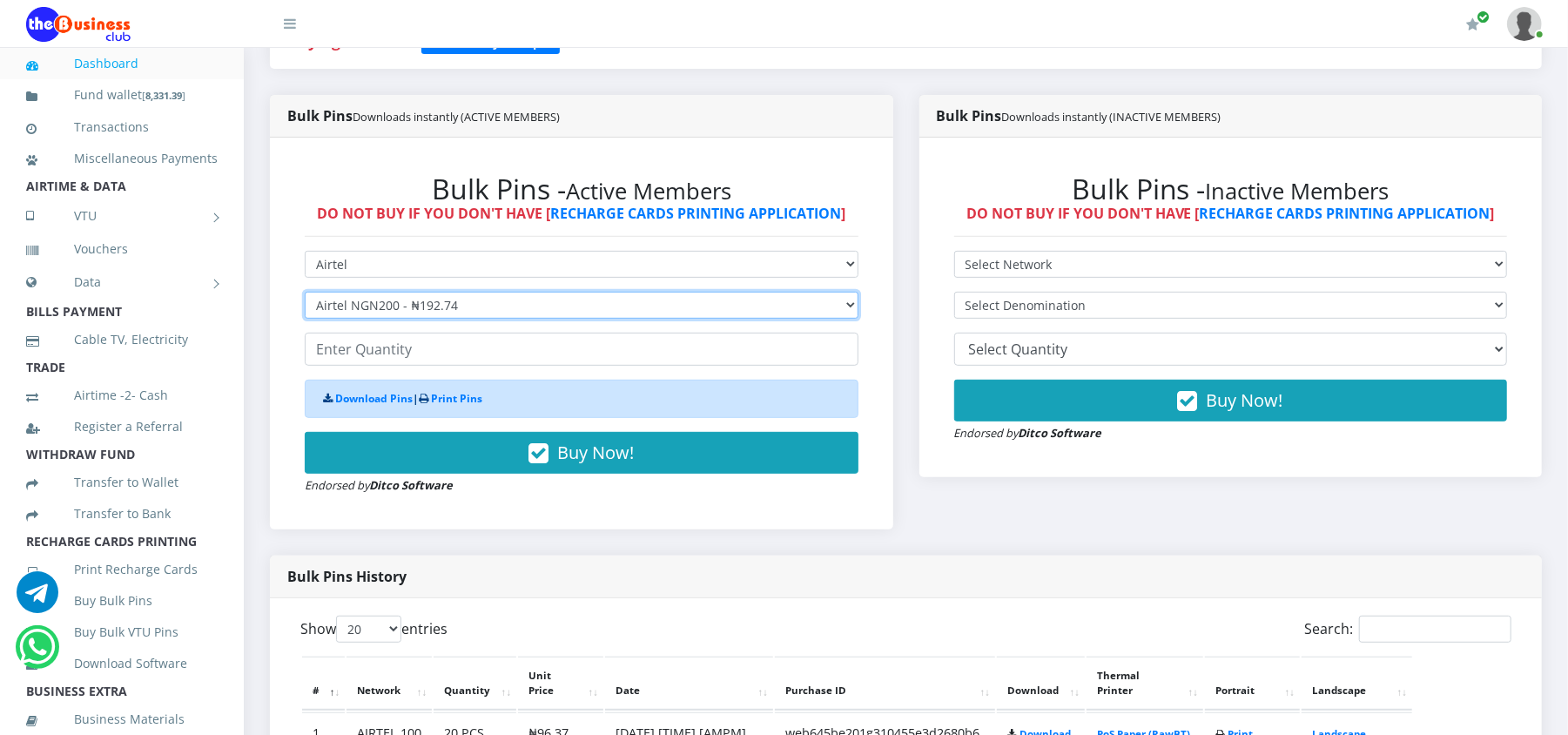 click on "Select Denomination Airtel NGN100 - ₦96.37 Airtel NGN200 - ₦192.74 Airtel NGN500 - ₦481.85 Airtel NGN1000 - ₦963.70" at bounding box center (582, 305) 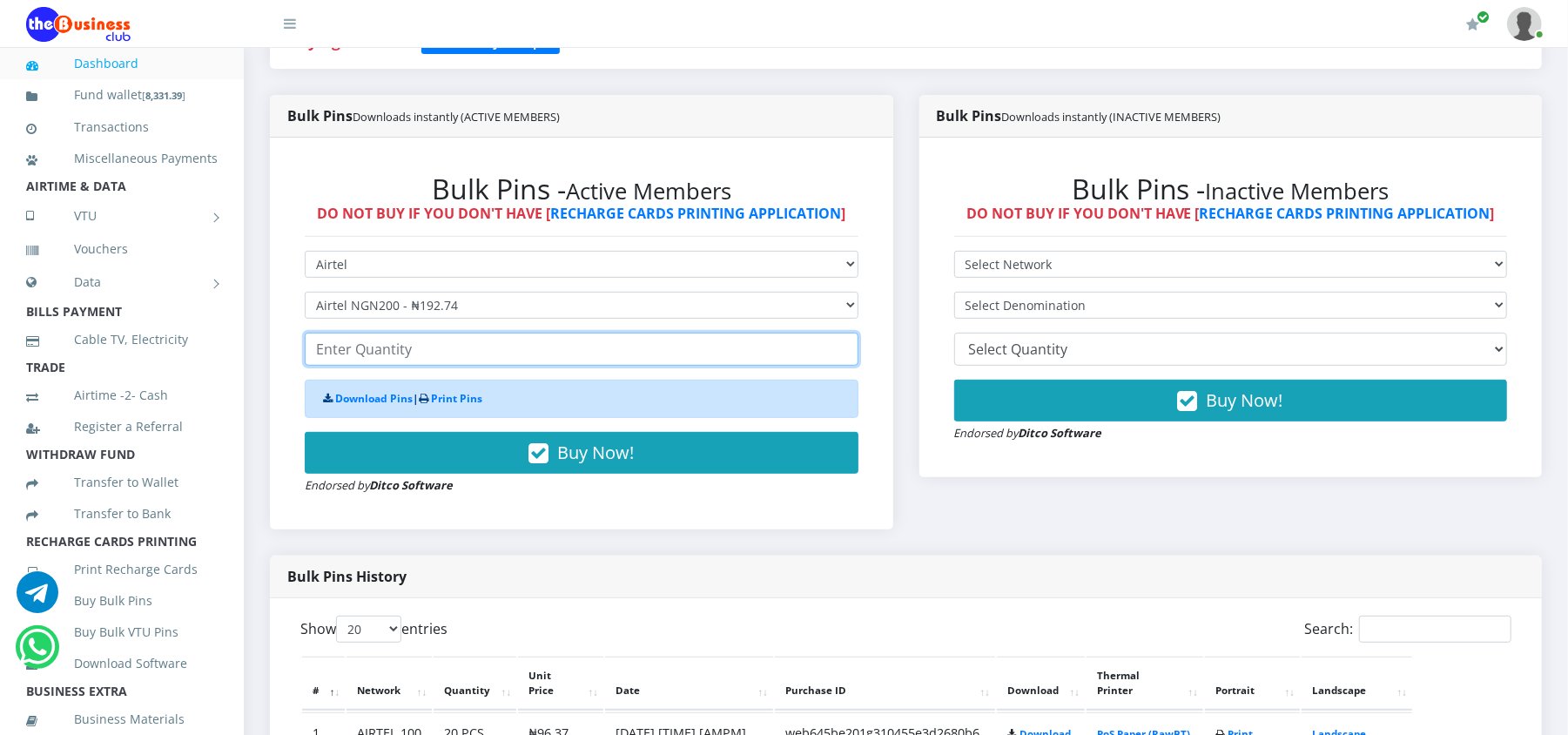 click at bounding box center [582, 349] 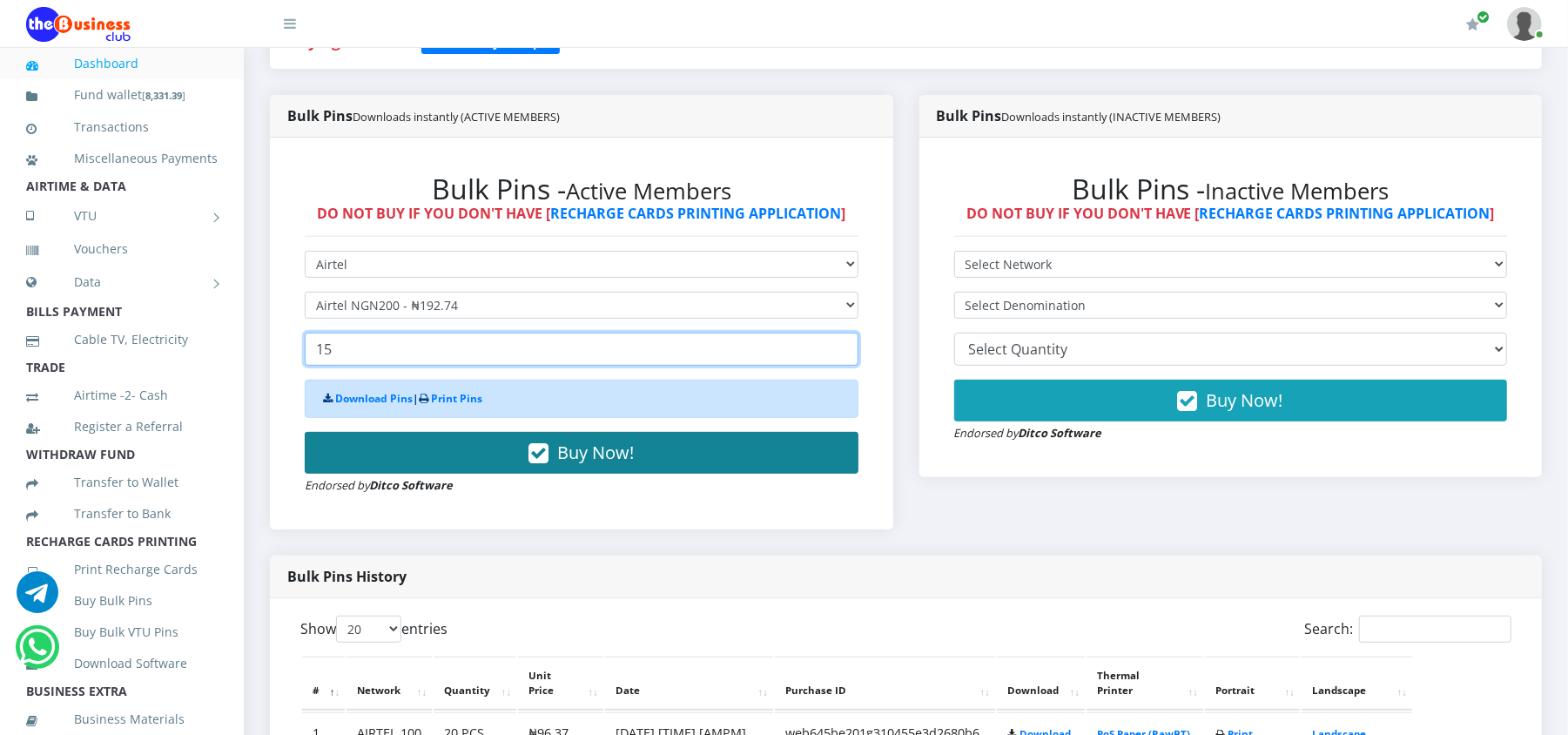 type on "15" 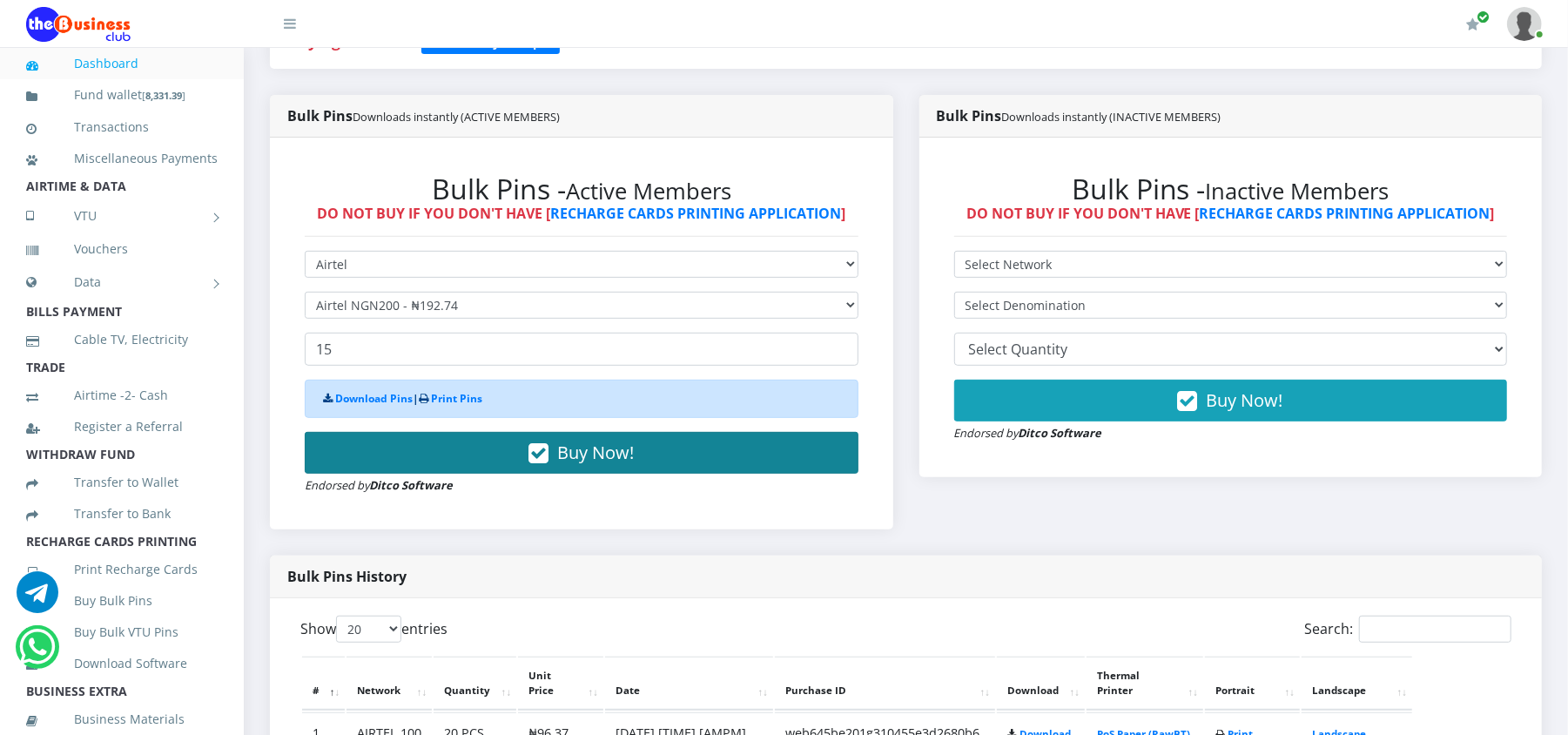 click on "Buy Now!" at bounding box center (582, 453) 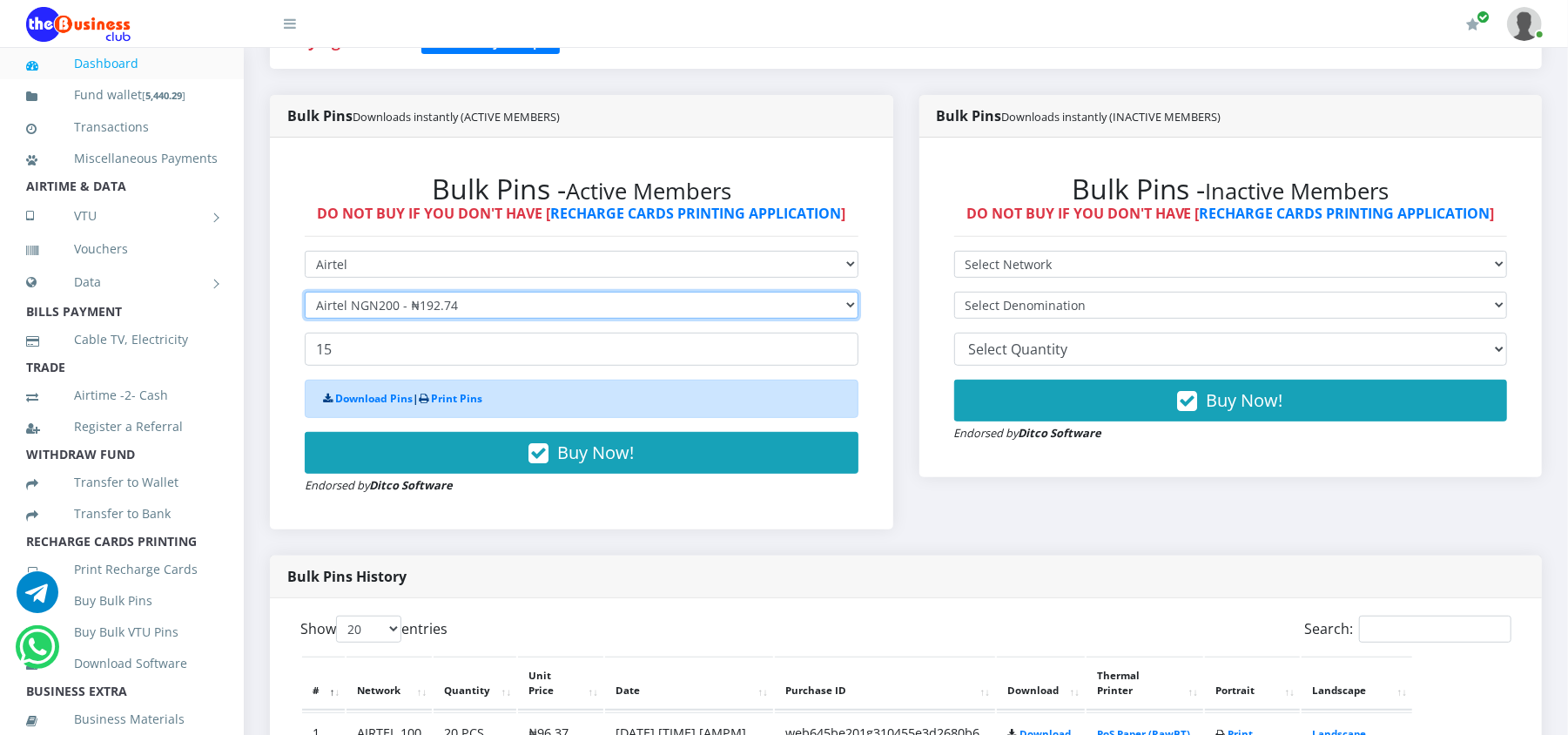 click on "Select Denomination Airtel NGN100 - ₦96.37 Airtel NGN200 - ₦192.74 Airtel NGN500 - ₦481.85 Airtel NGN1000 - ₦963.70" at bounding box center [582, 305] 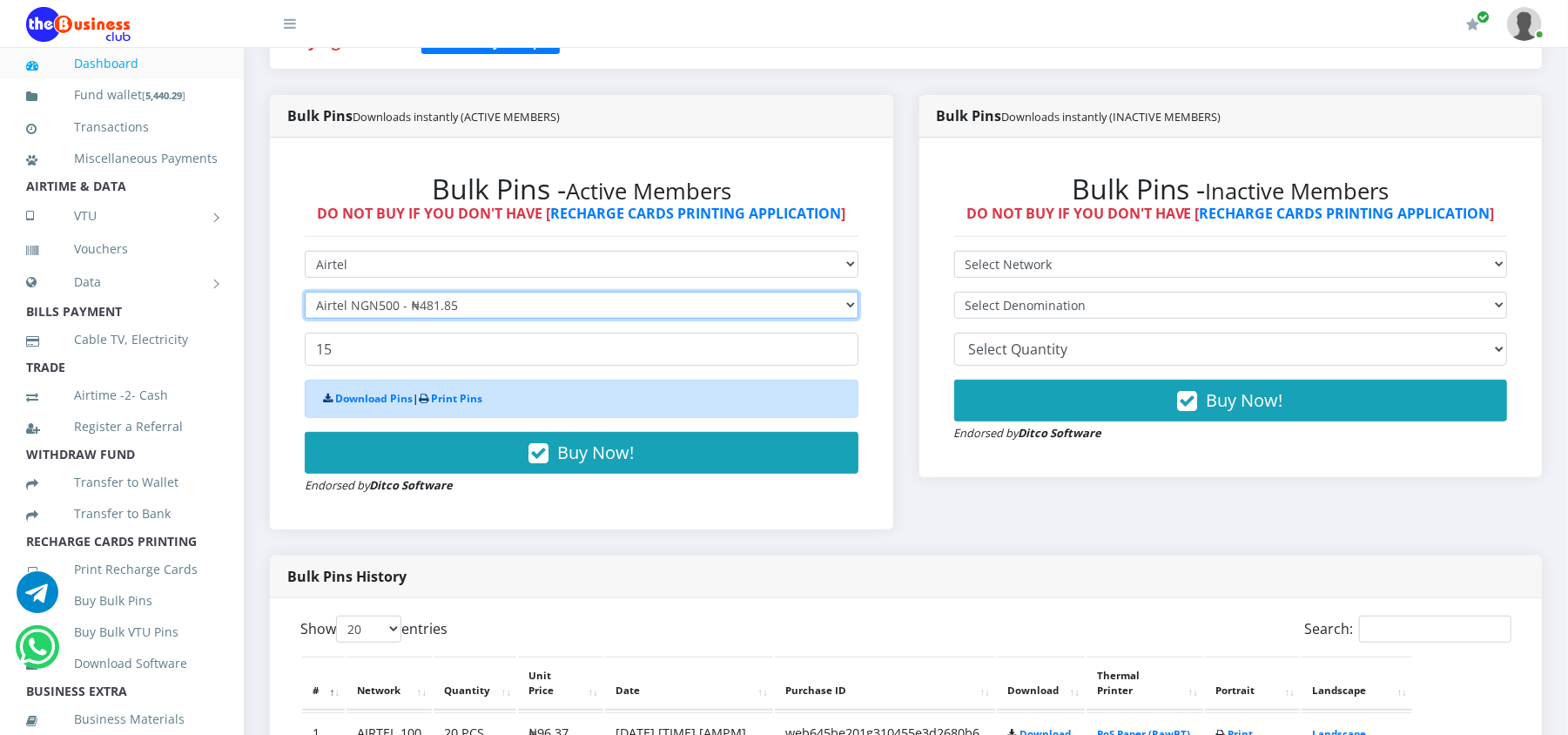 click on "Select Denomination Airtel NGN100 - ₦96.37 Airtel NGN200 - ₦192.74 Airtel NGN500 - ₦481.85 Airtel NGN1000 - ₦963.70" at bounding box center [582, 305] 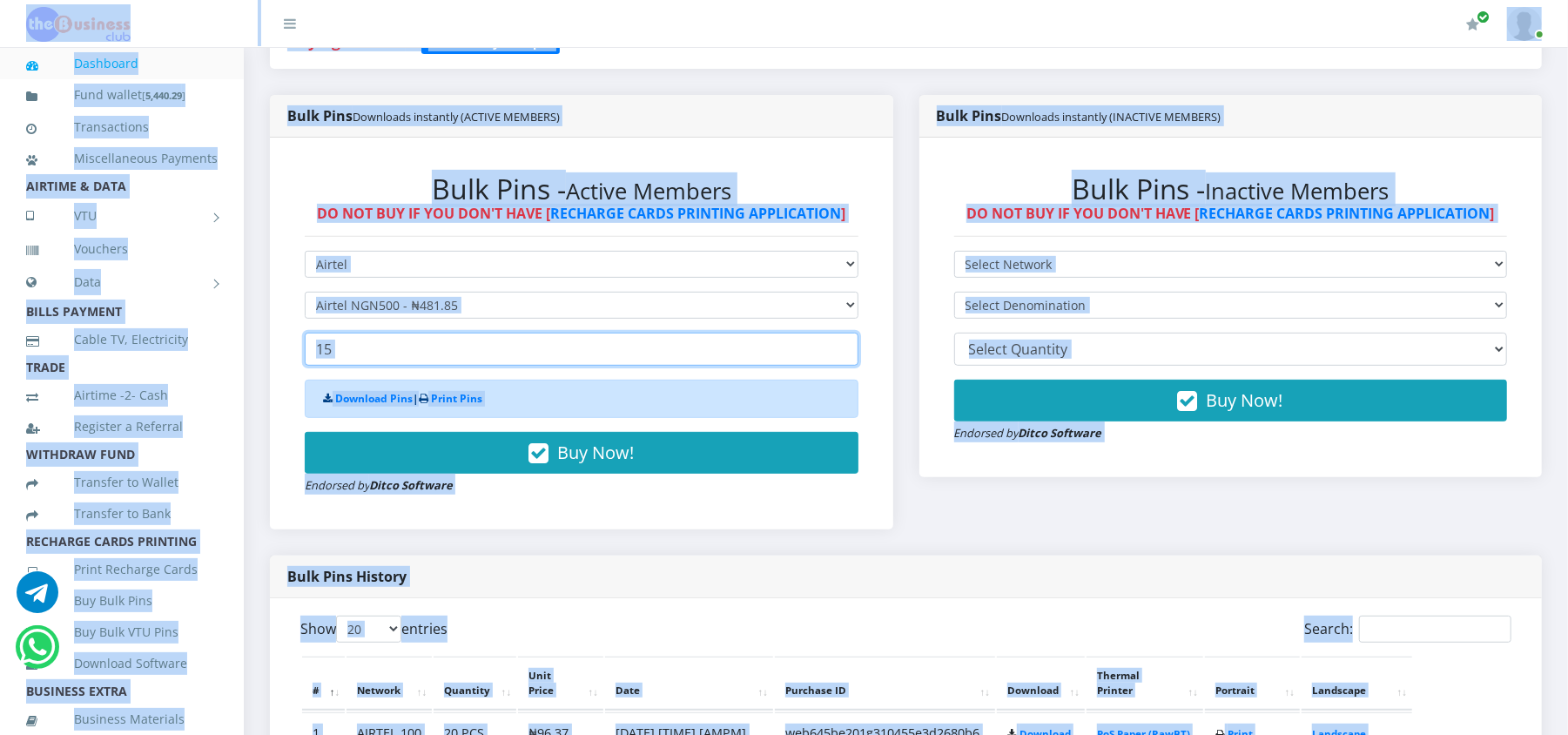 click on "15" at bounding box center (582, 349) 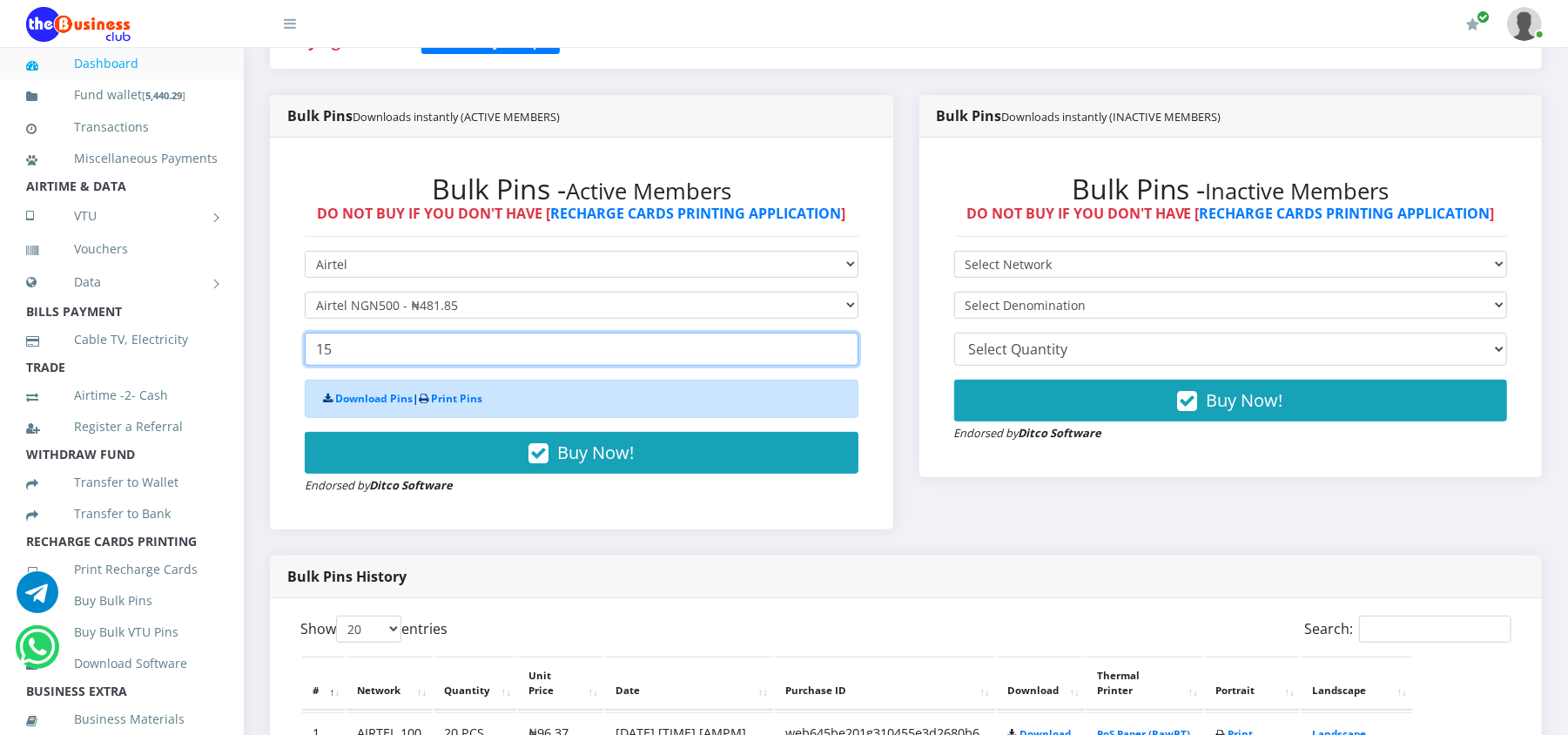 click on "15" at bounding box center (582, 349) 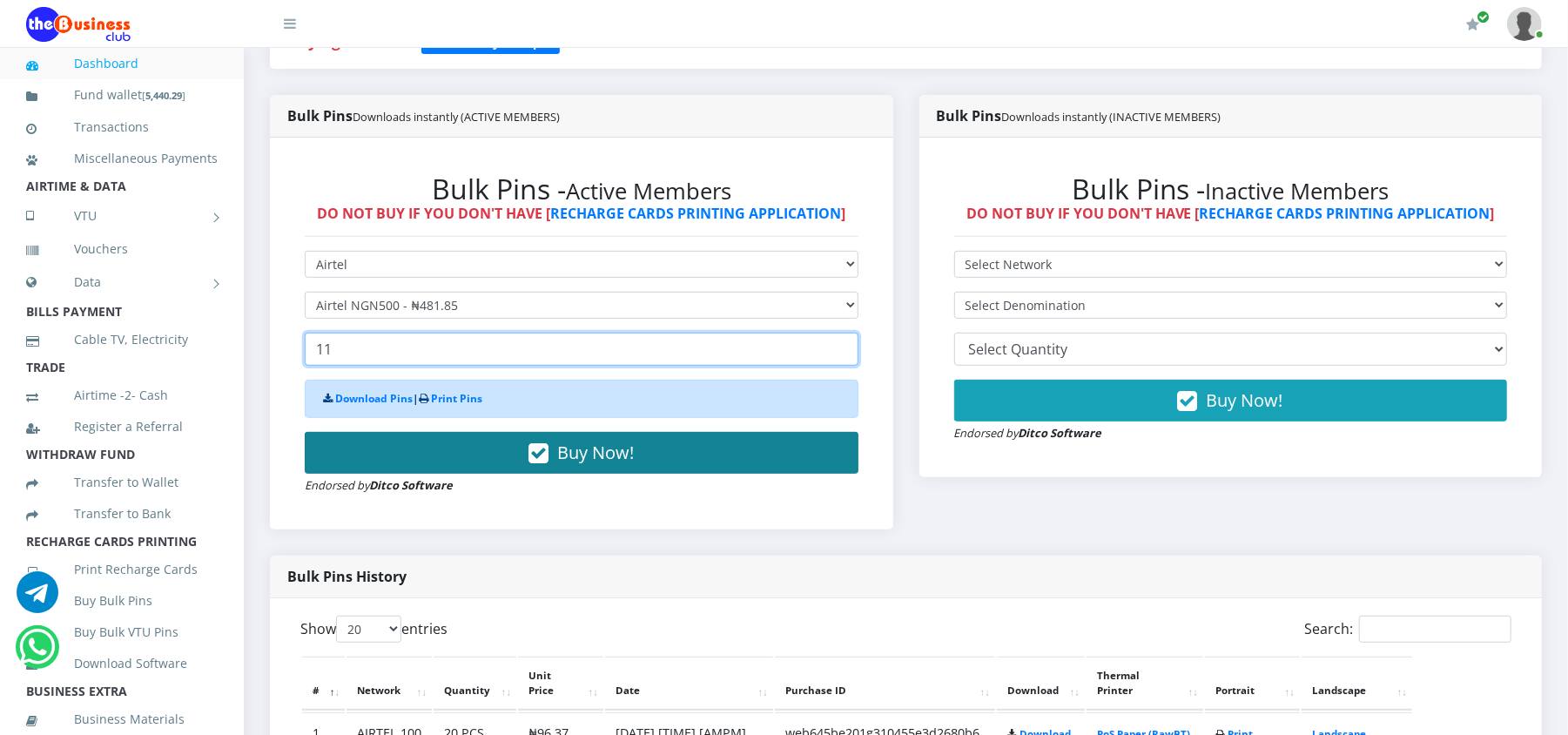 type on "11" 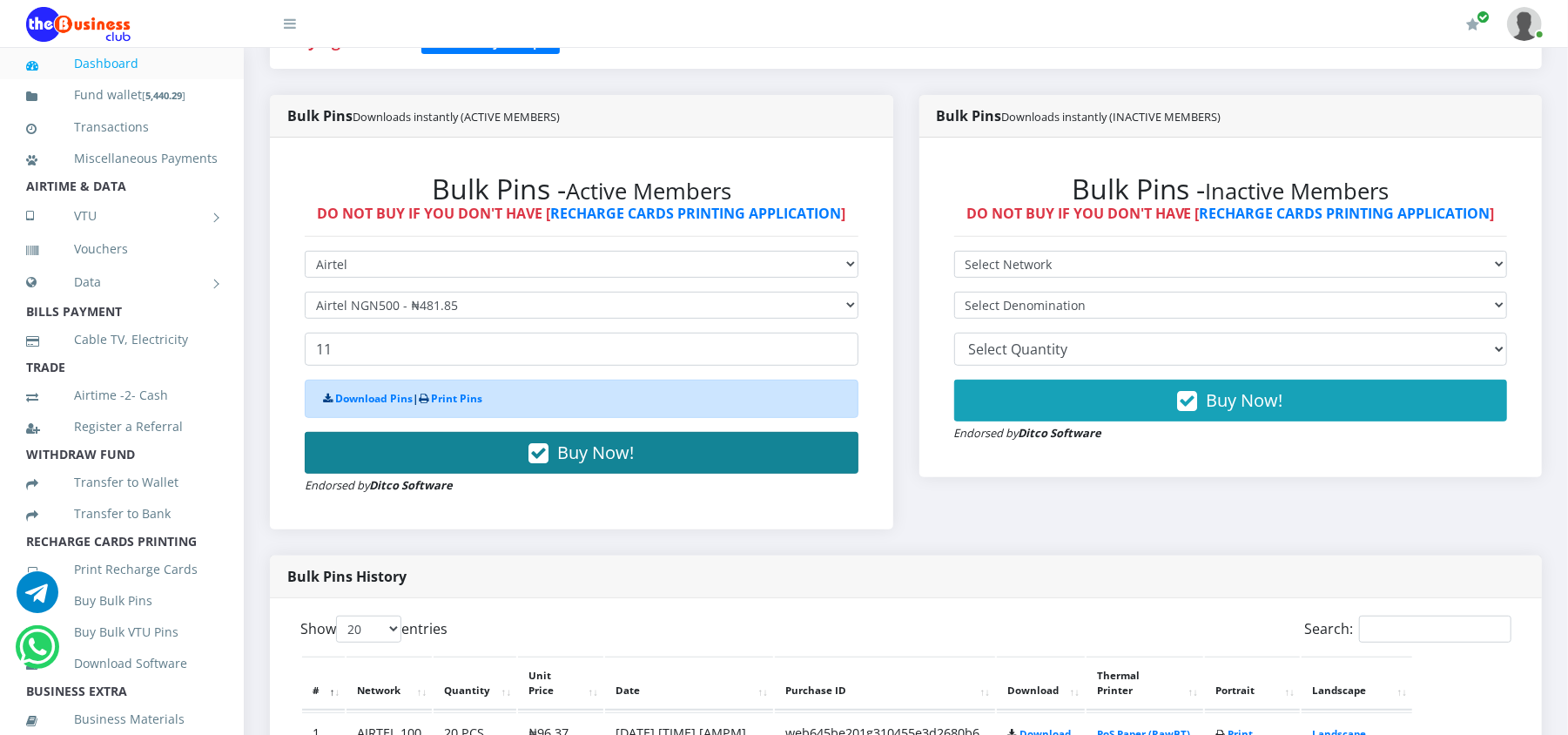 click on "Buy Now!" at bounding box center (582, 453) 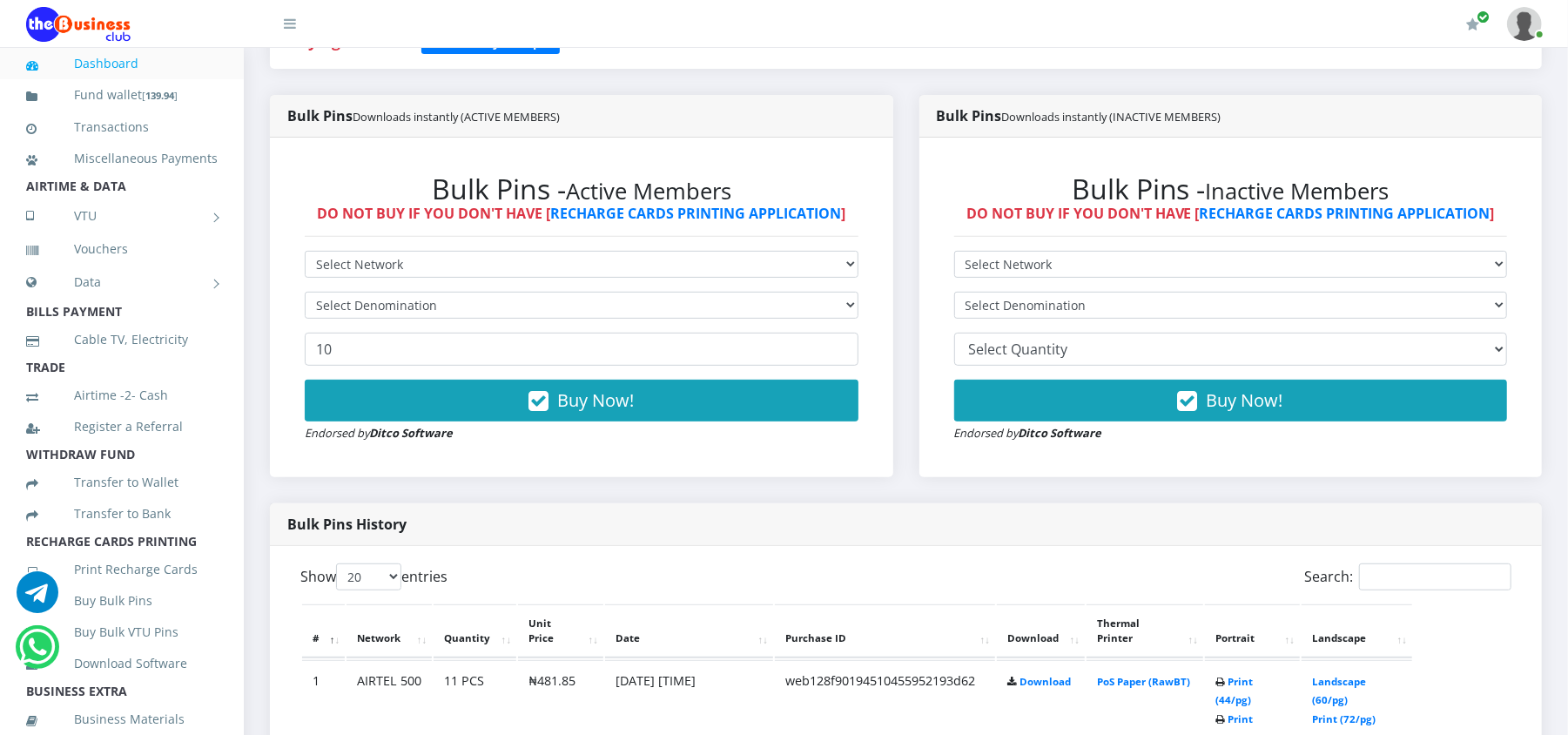 scroll, scrollTop: 0, scrollLeft: 0, axis: both 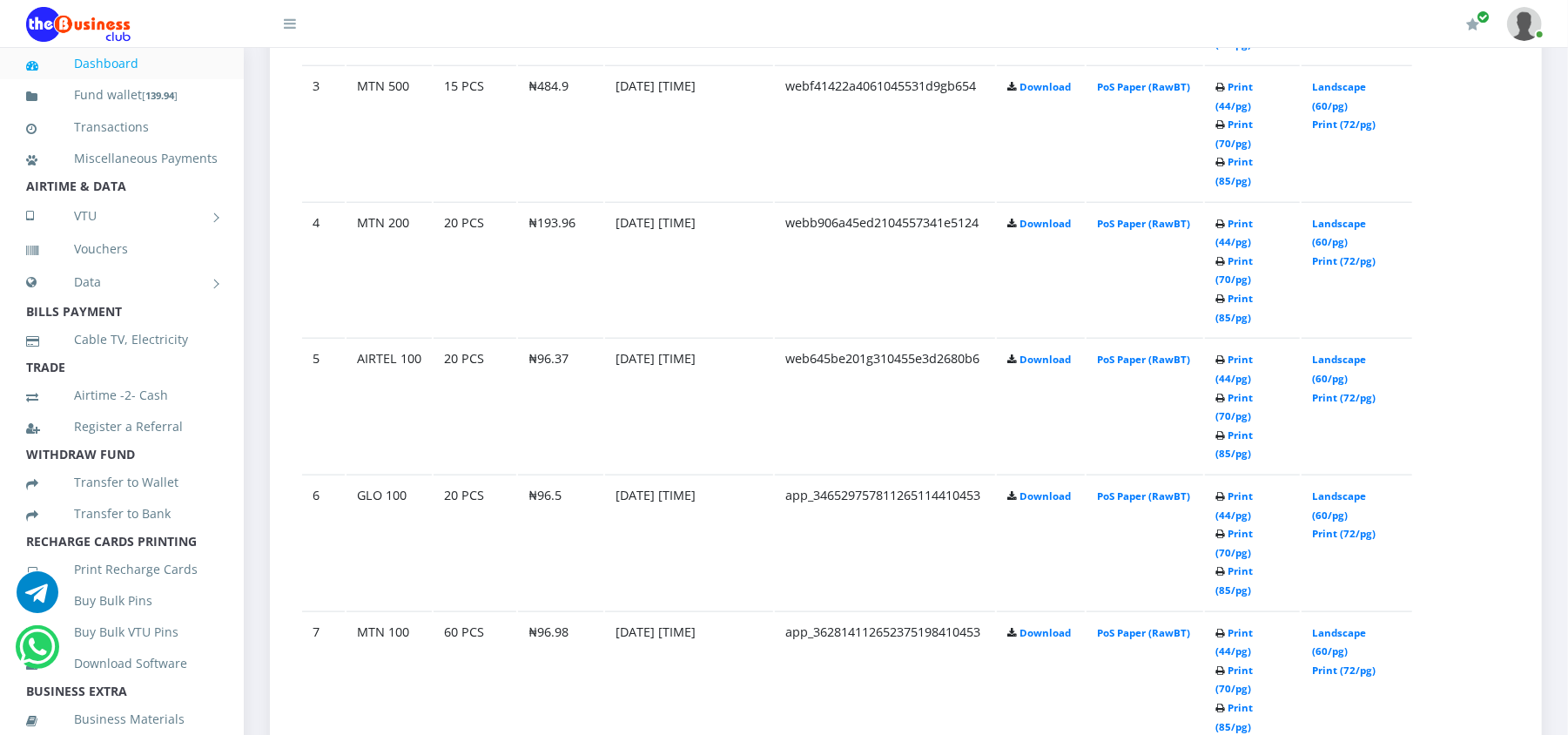 click on "Landscape (60/pg)" at bounding box center [1339, 914] 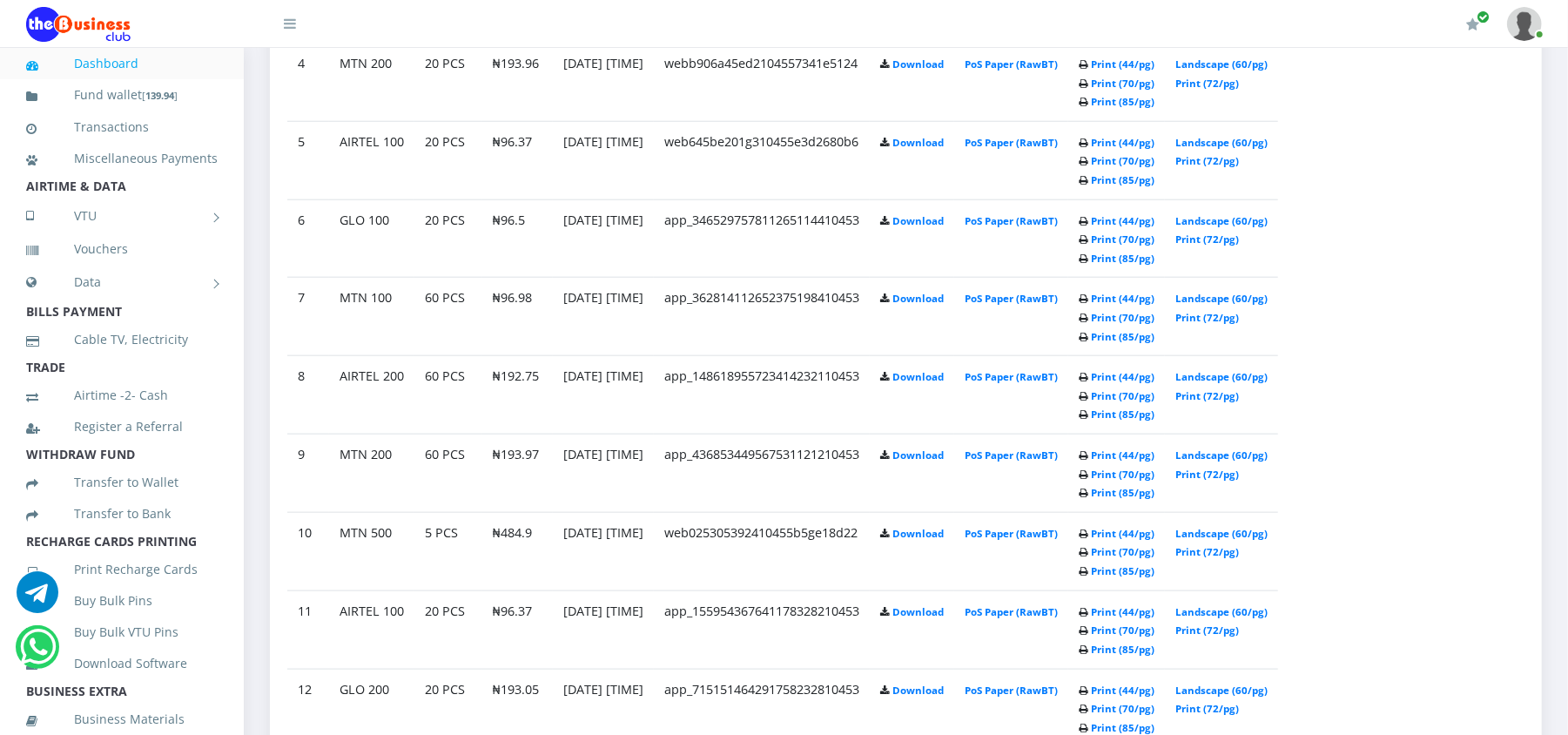 scroll, scrollTop: 1240, scrollLeft: 0, axis: vertical 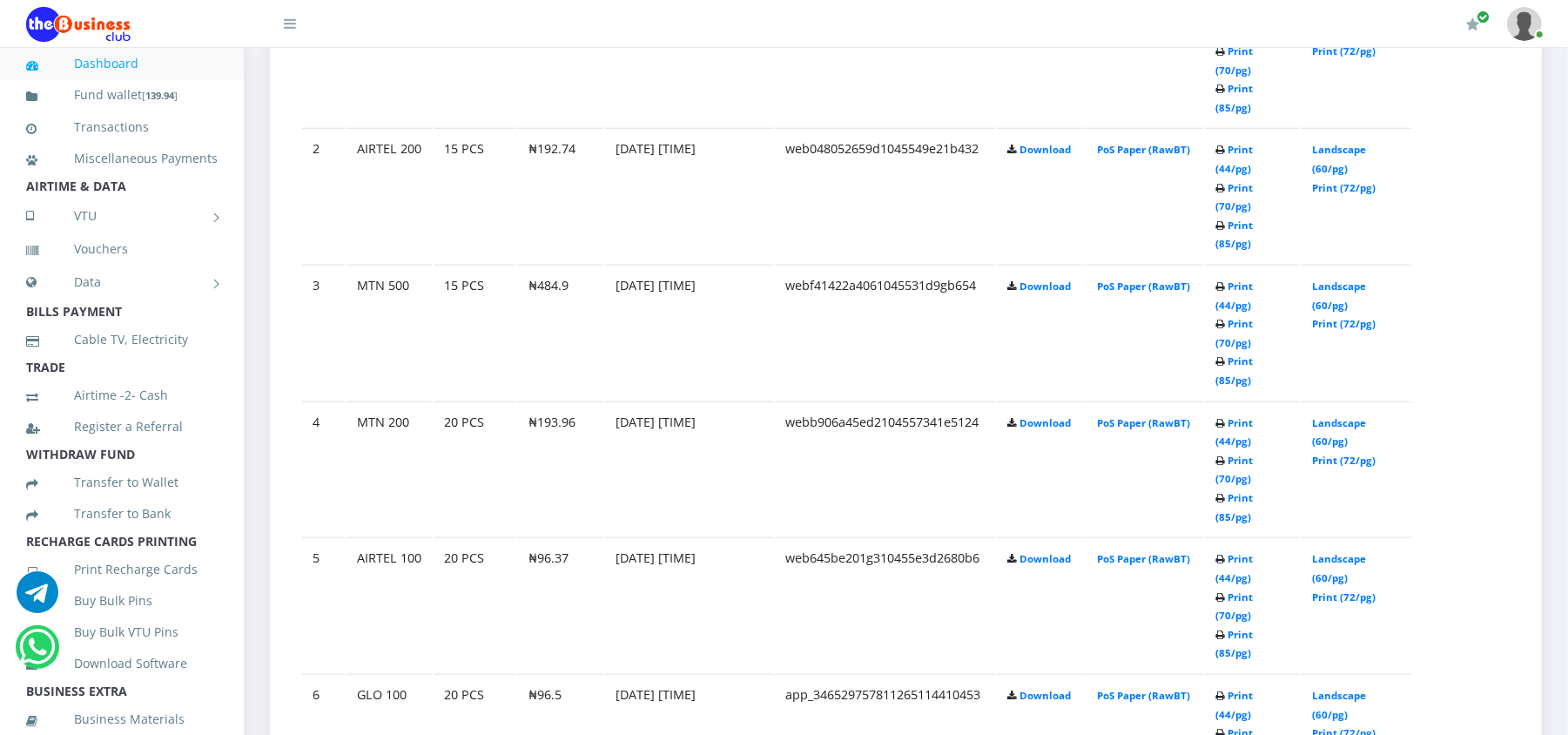 click on "Landscape (60/pg)" at bounding box center [1339, 841] 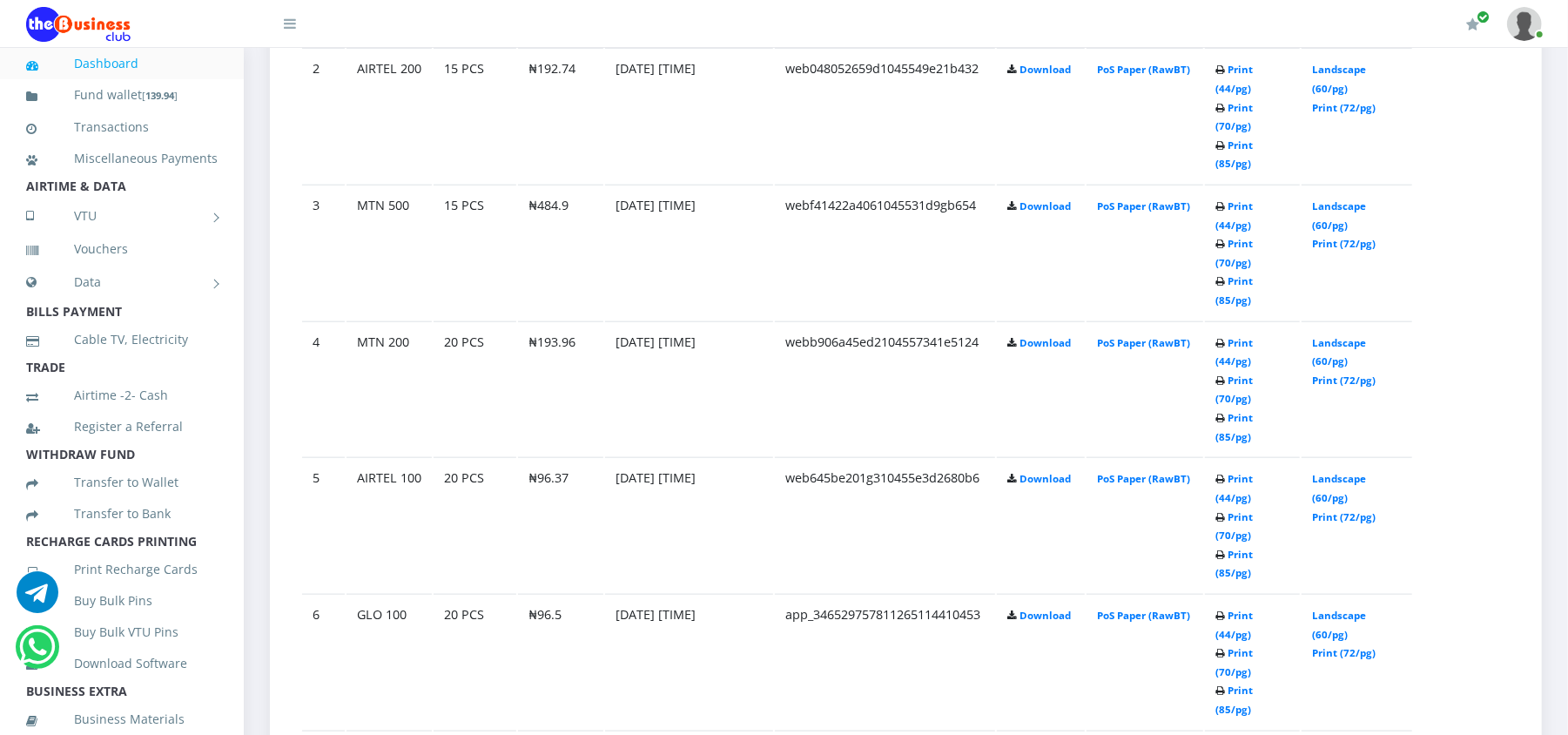 scroll, scrollTop: 1115, scrollLeft: 0, axis: vertical 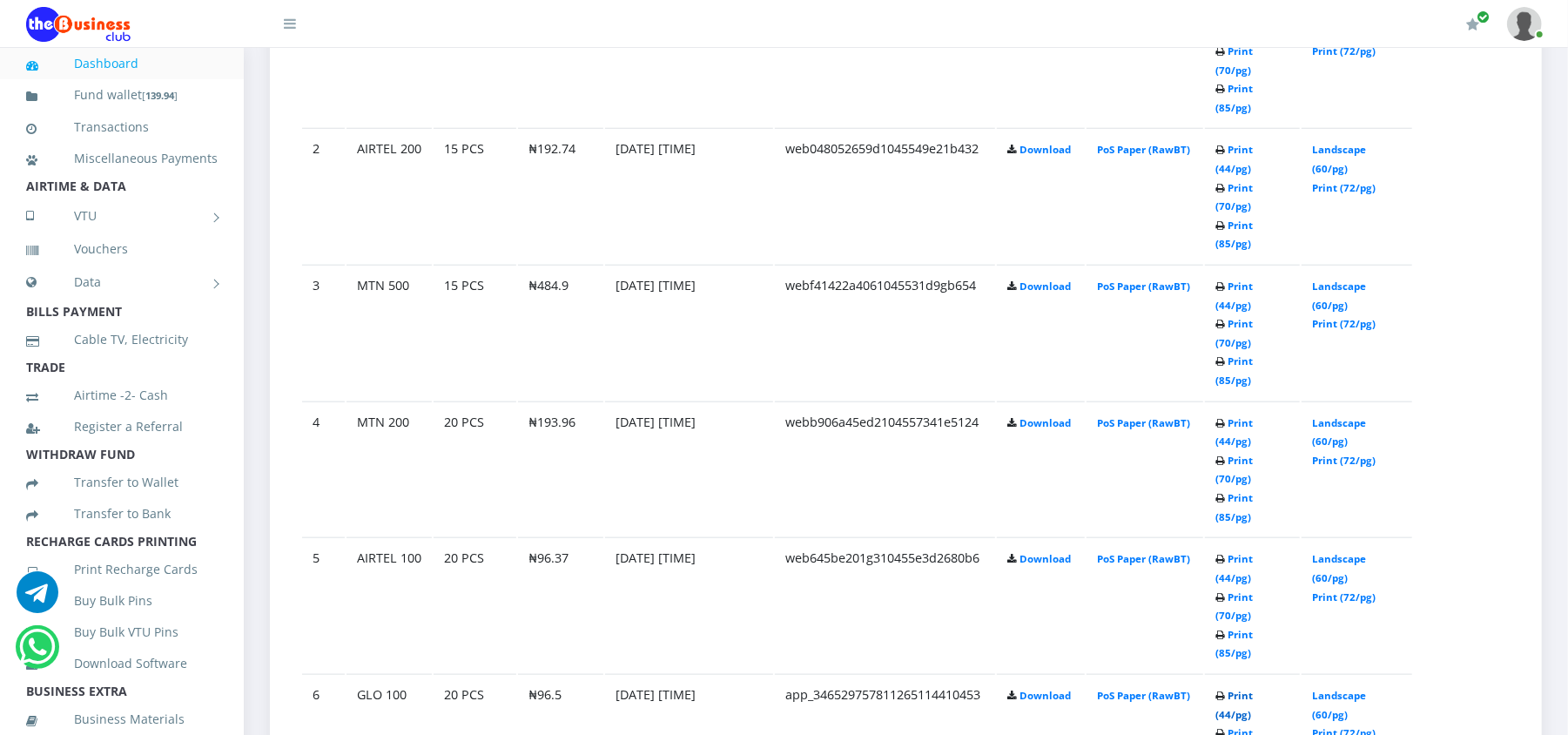 click on "Print (44/pg)" at bounding box center (1234, 705) 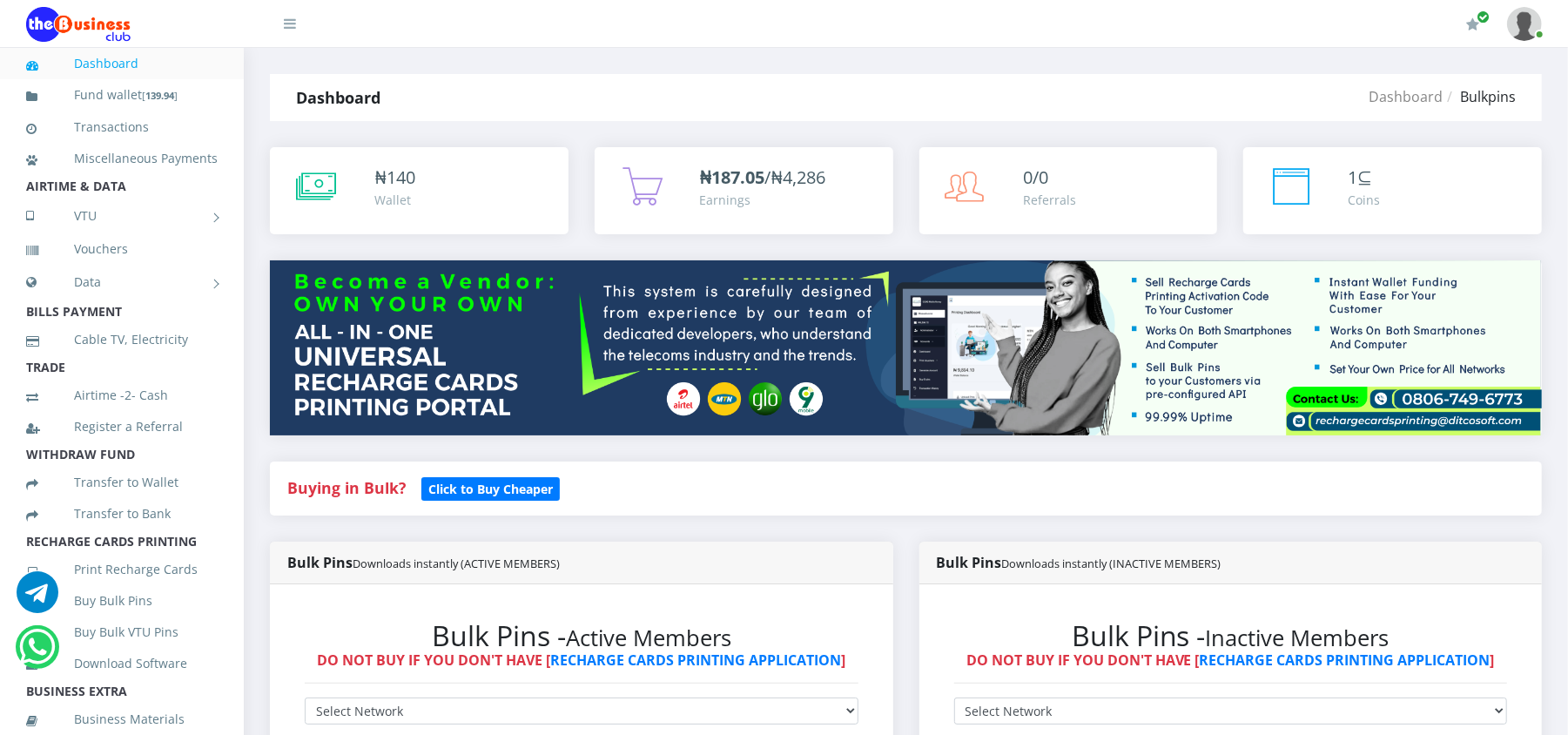 scroll, scrollTop: 0, scrollLeft: 0, axis: both 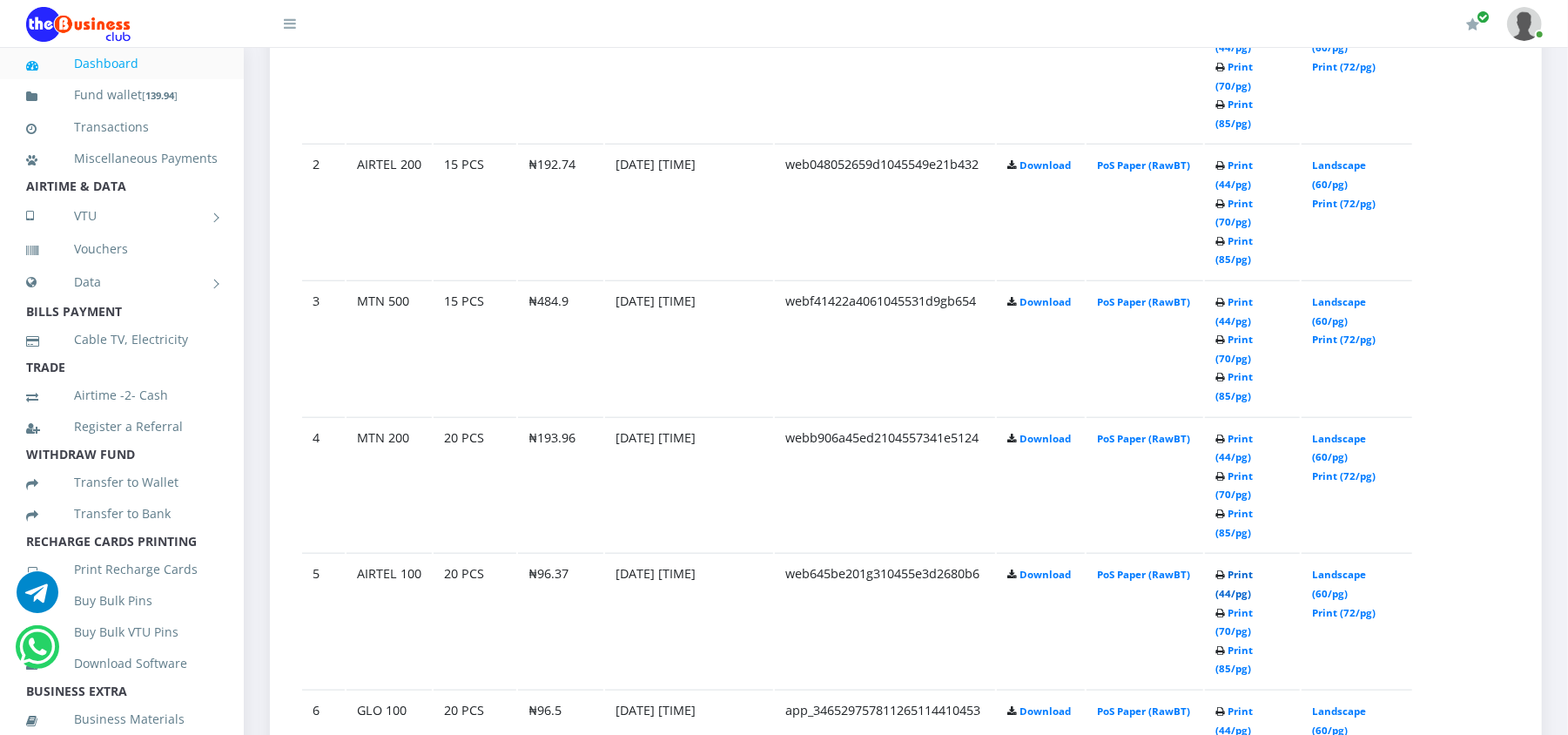 click on "Print (44/pg)" at bounding box center [1234, 583] 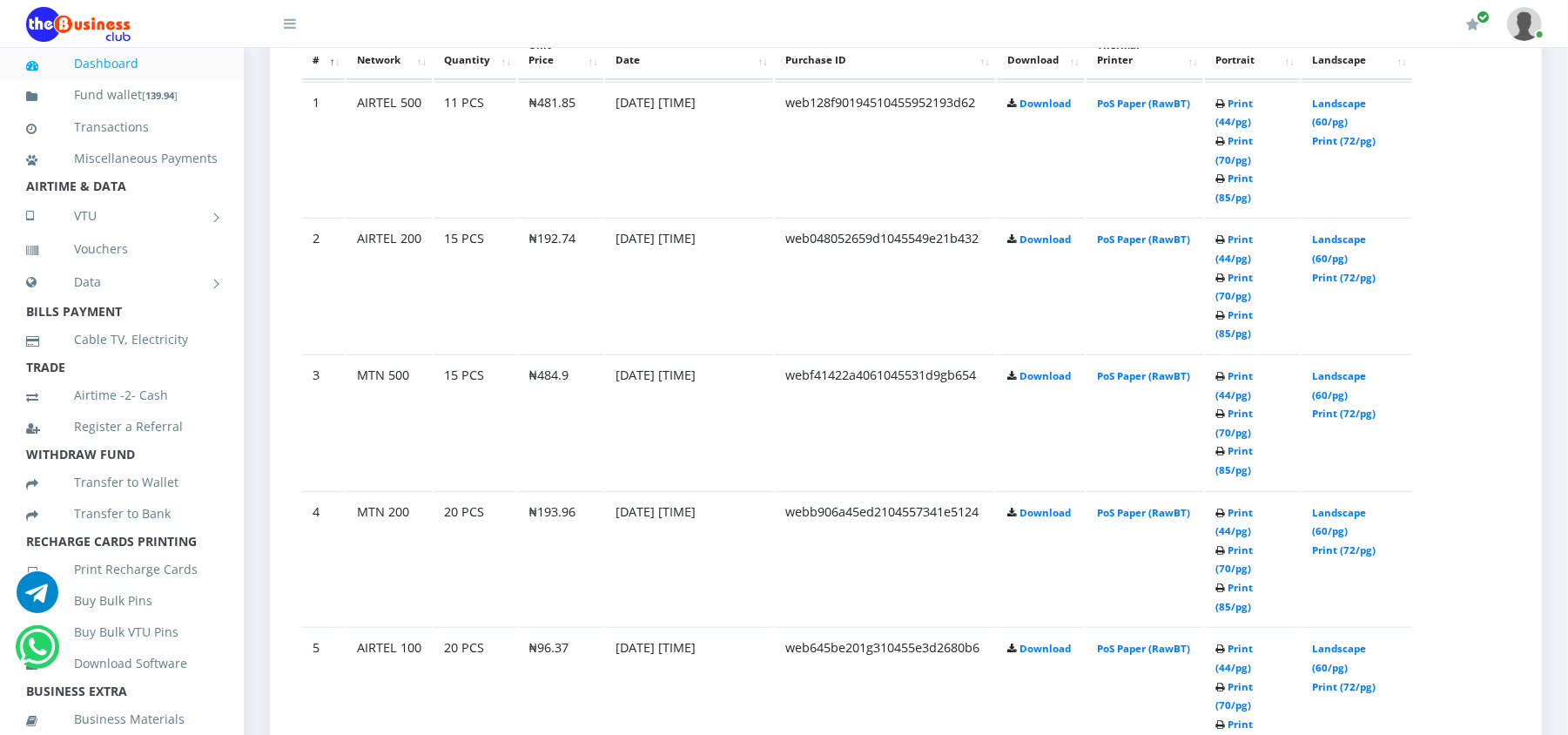 scroll, scrollTop: 1099, scrollLeft: 0, axis: vertical 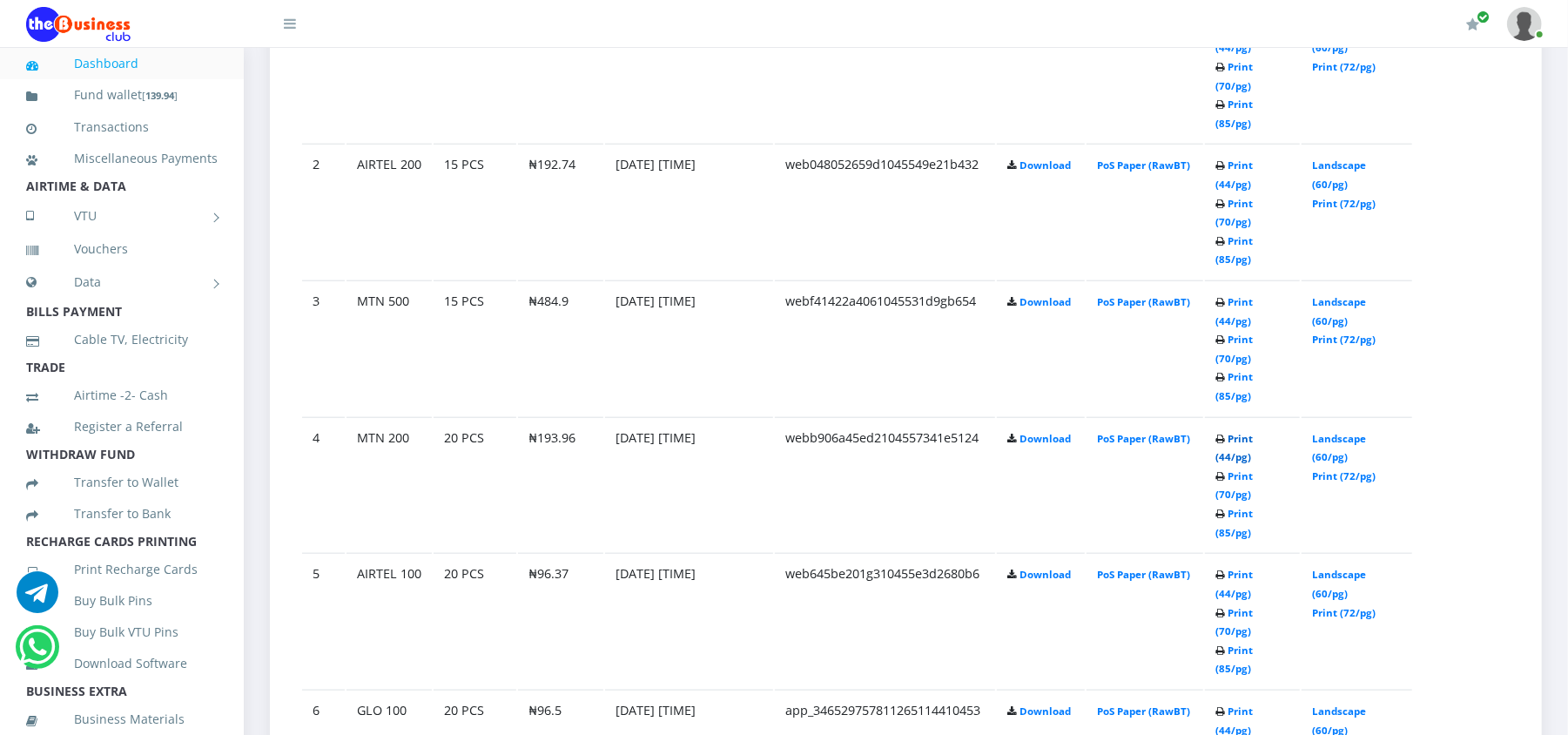 click on "Print (44/pg)" at bounding box center (1234, 448) 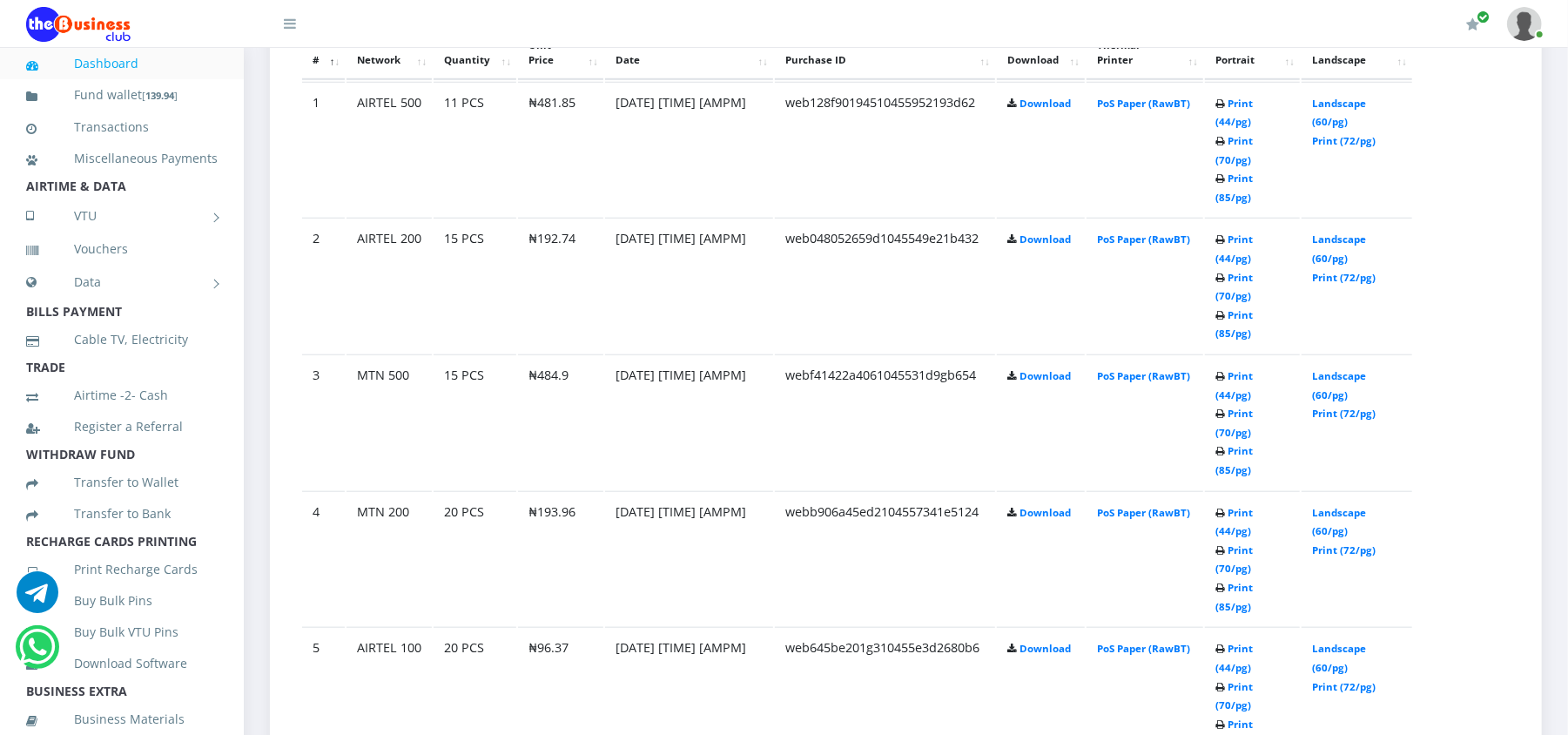 scroll, scrollTop: 1099, scrollLeft: 0, axis: vertical 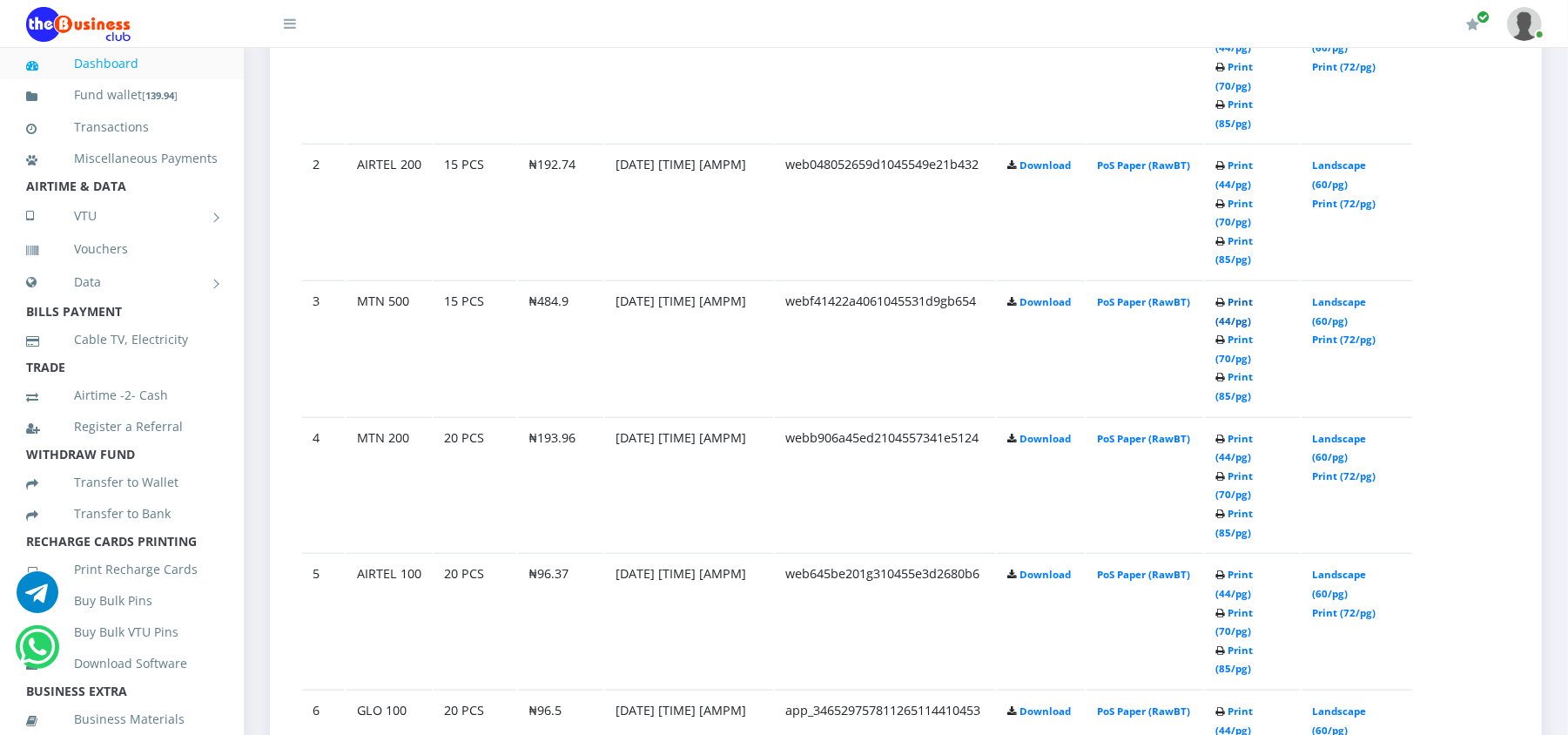 click on "Print (44/pg)" at bounding box center (1234, 311) 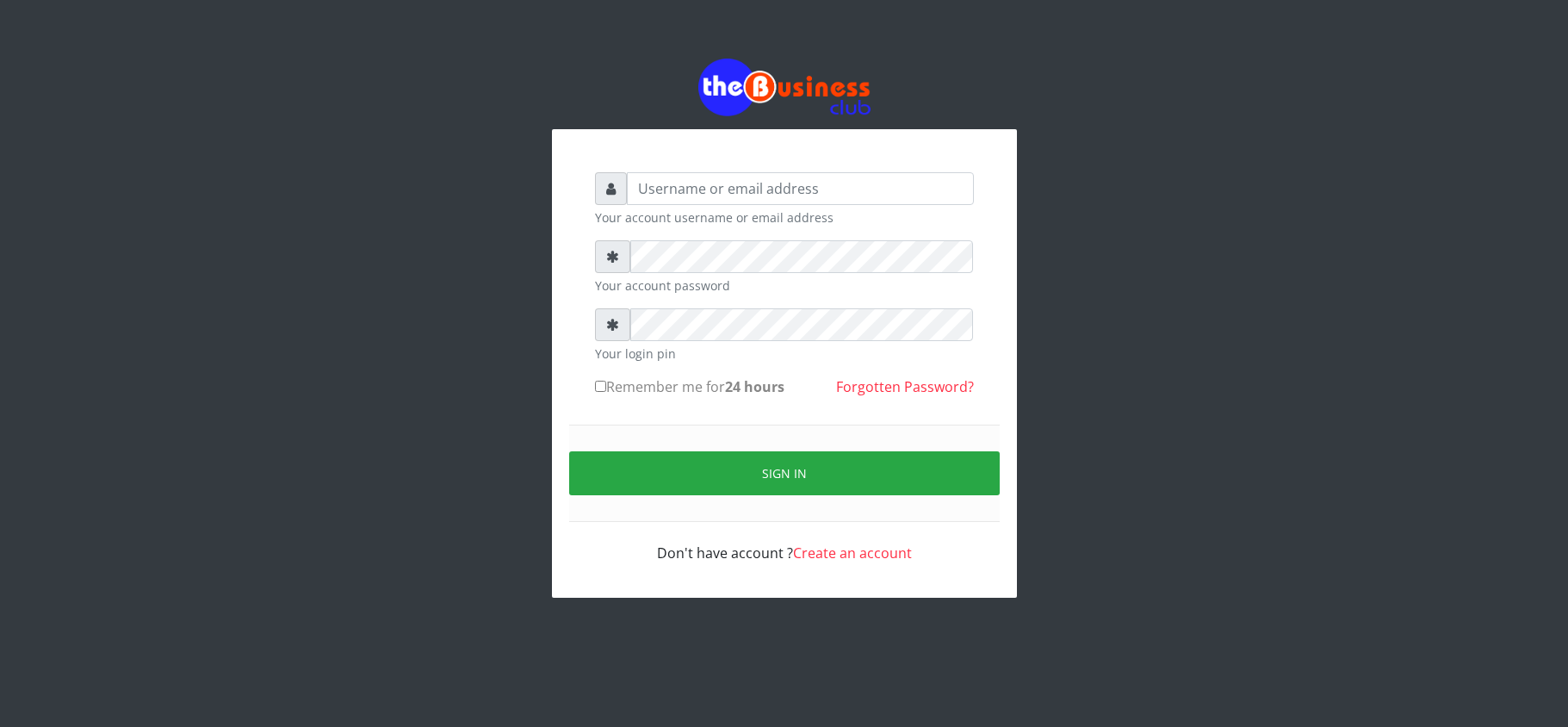 scroll, scrollTop: 0, scrollLeft: 0, axis: both 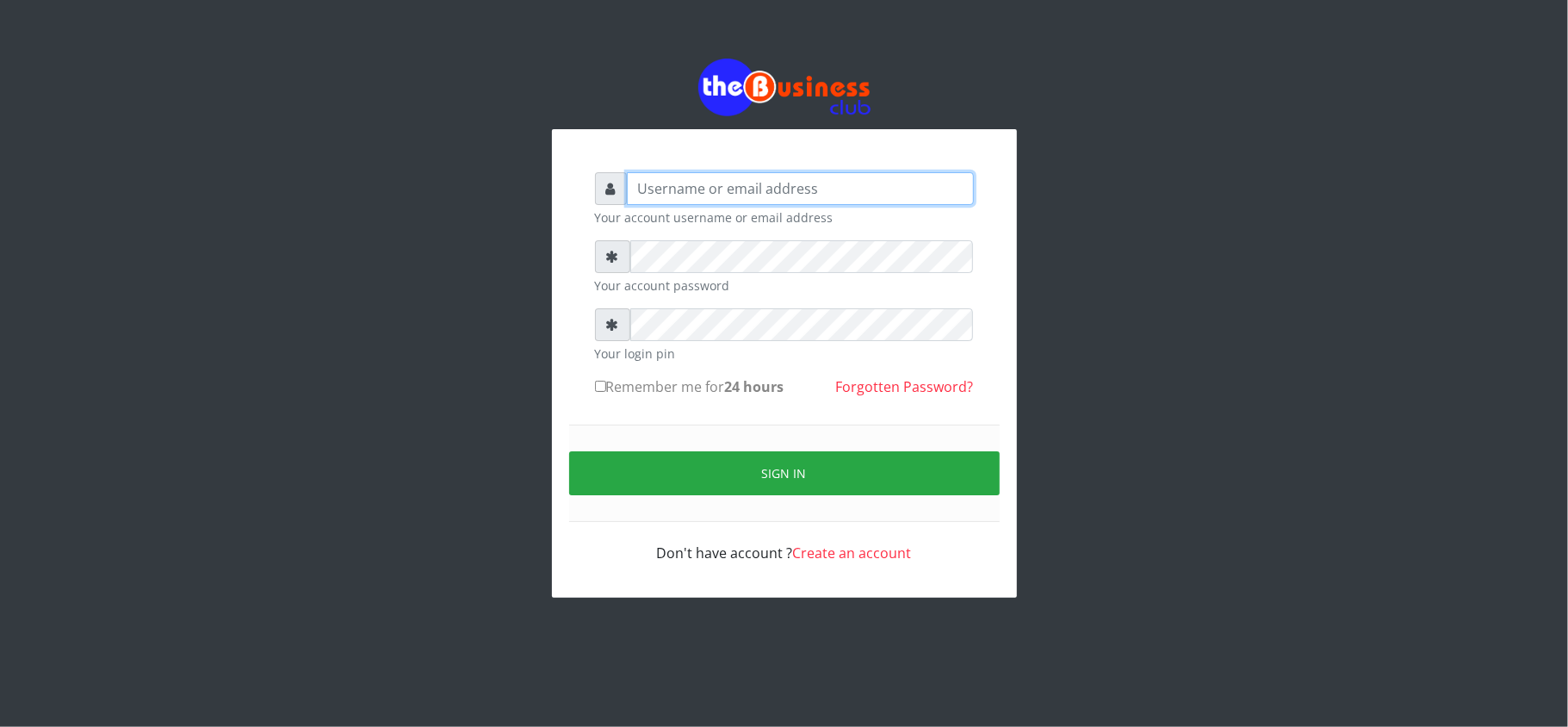 click at bounding box center [800, 189] 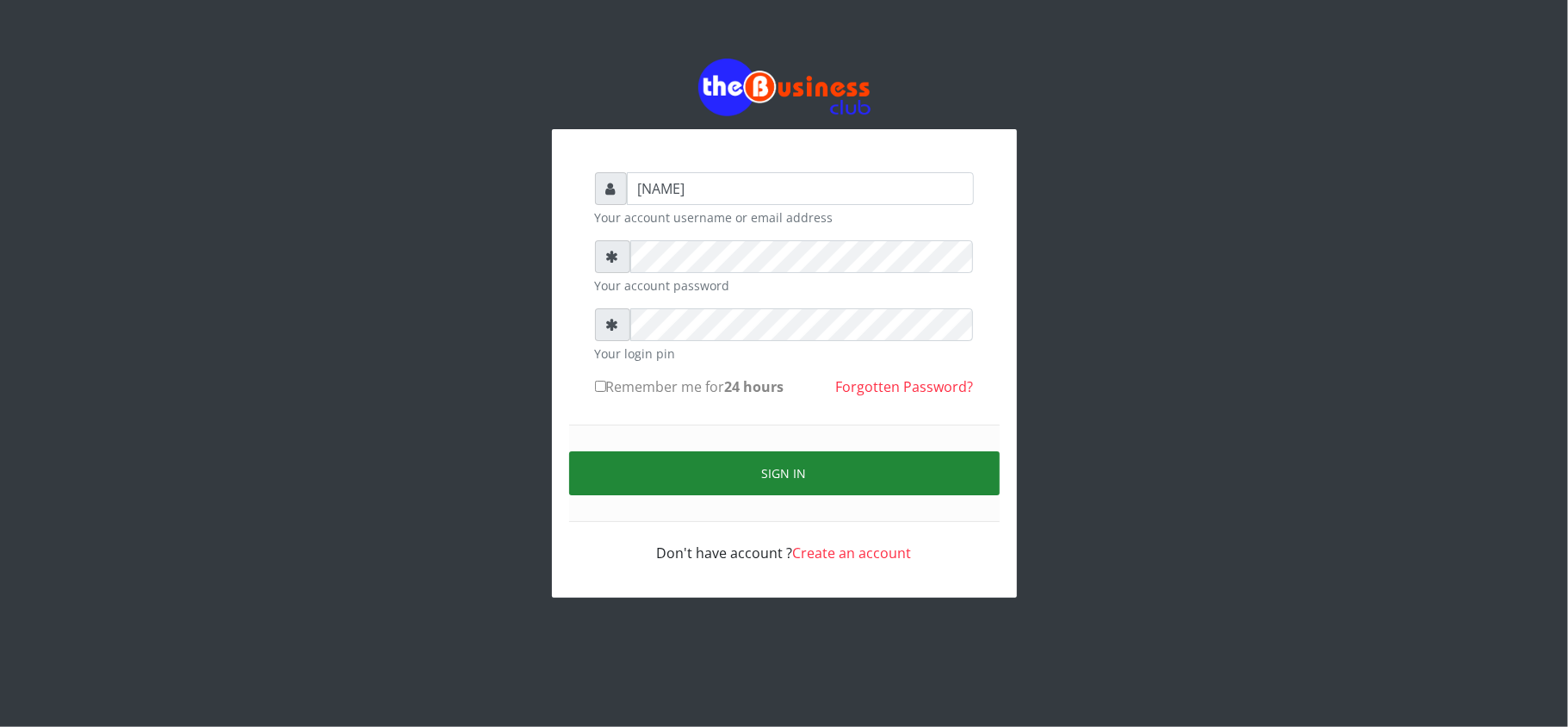 click on "Sign in" at bounding box center [784, 473] 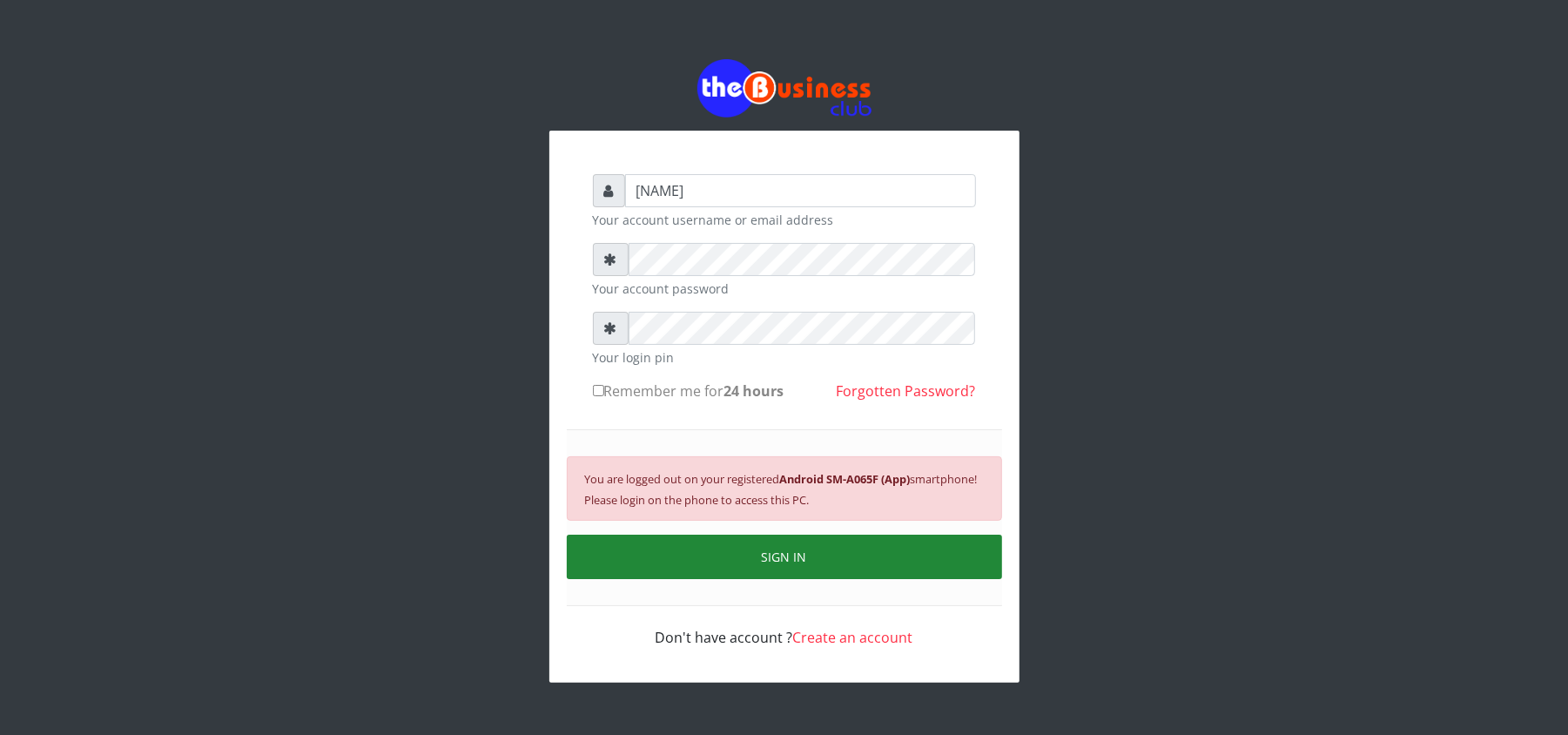 click on "You are logged out on your registered  Android [MODEL] (App)  smartphone! Please login on the phone to access this PC." at bounding box center (781, 489) 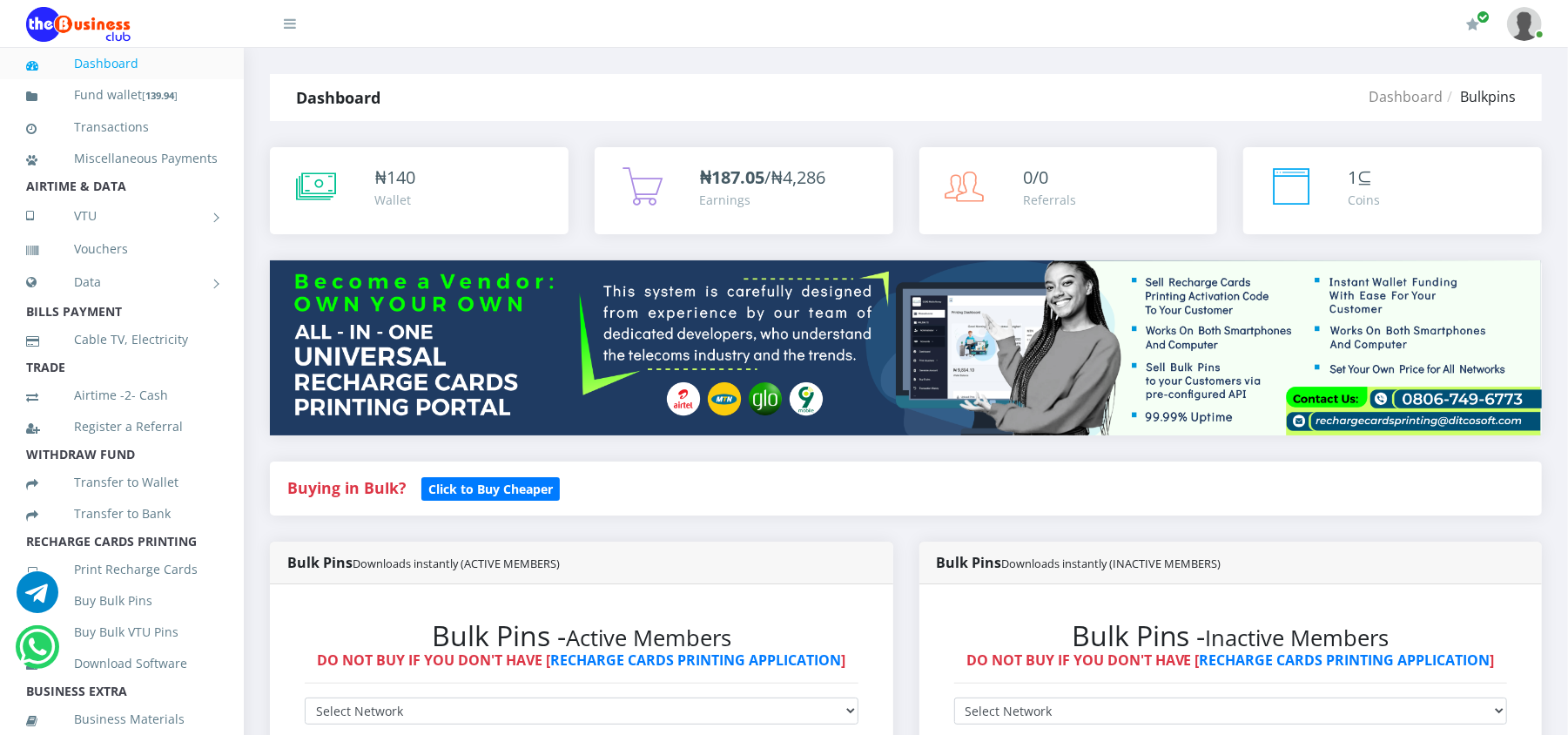 scroll, scrollTop: 0, scrollLeft: 0, axis: both 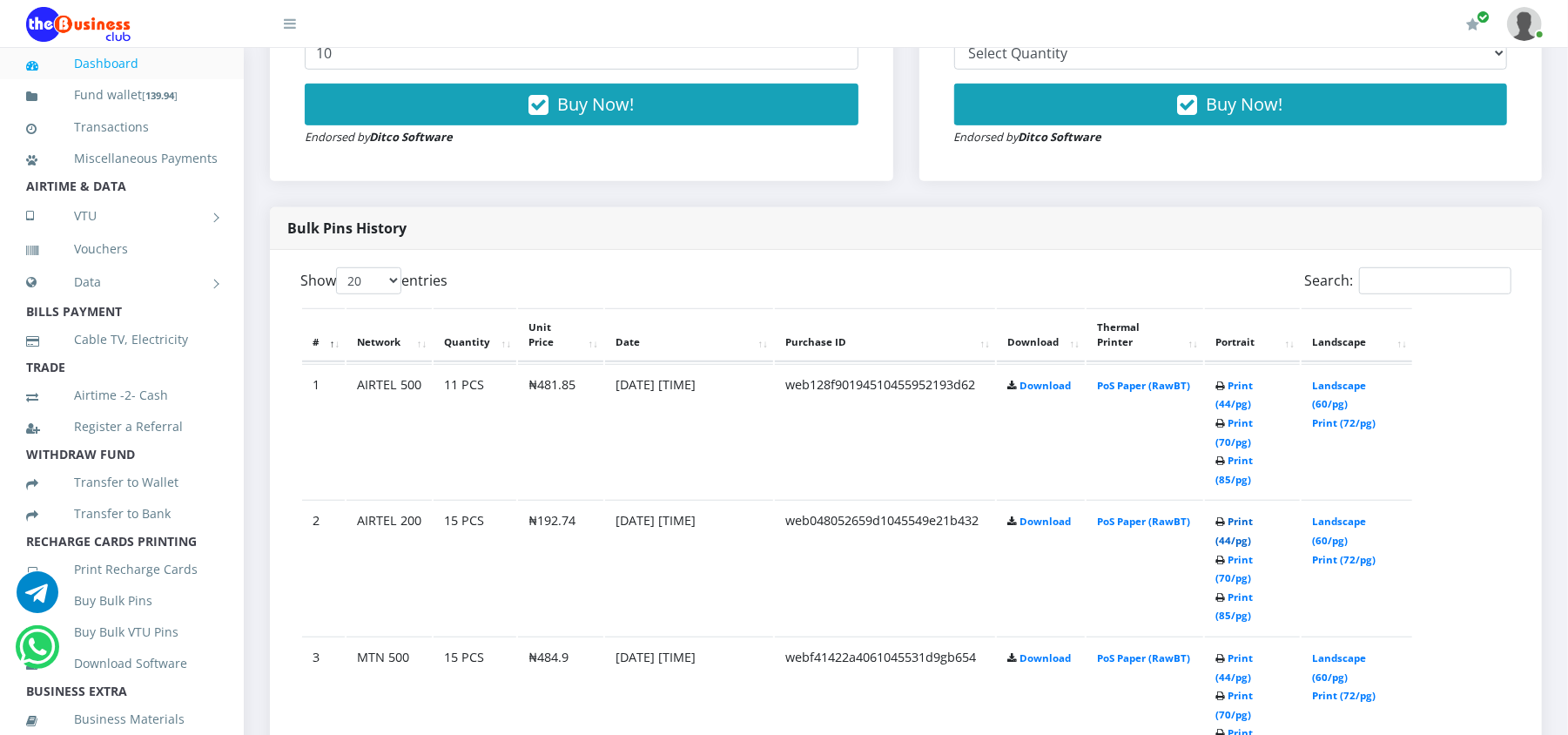 click on "Print (44/pg)" at bounding box center [1234, 530] 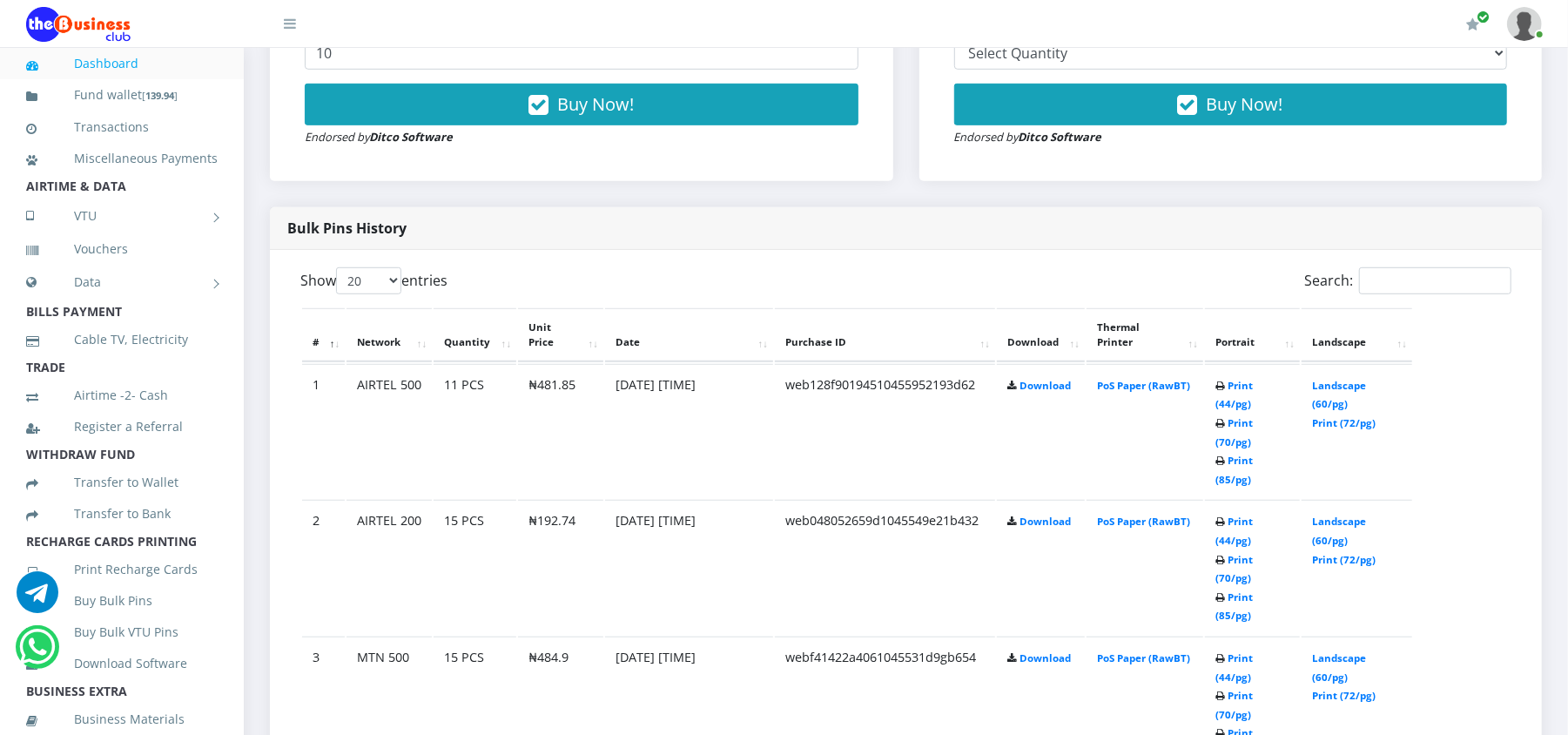 scroll, scrollTop: 0, scrollLeft: 0, axis: both 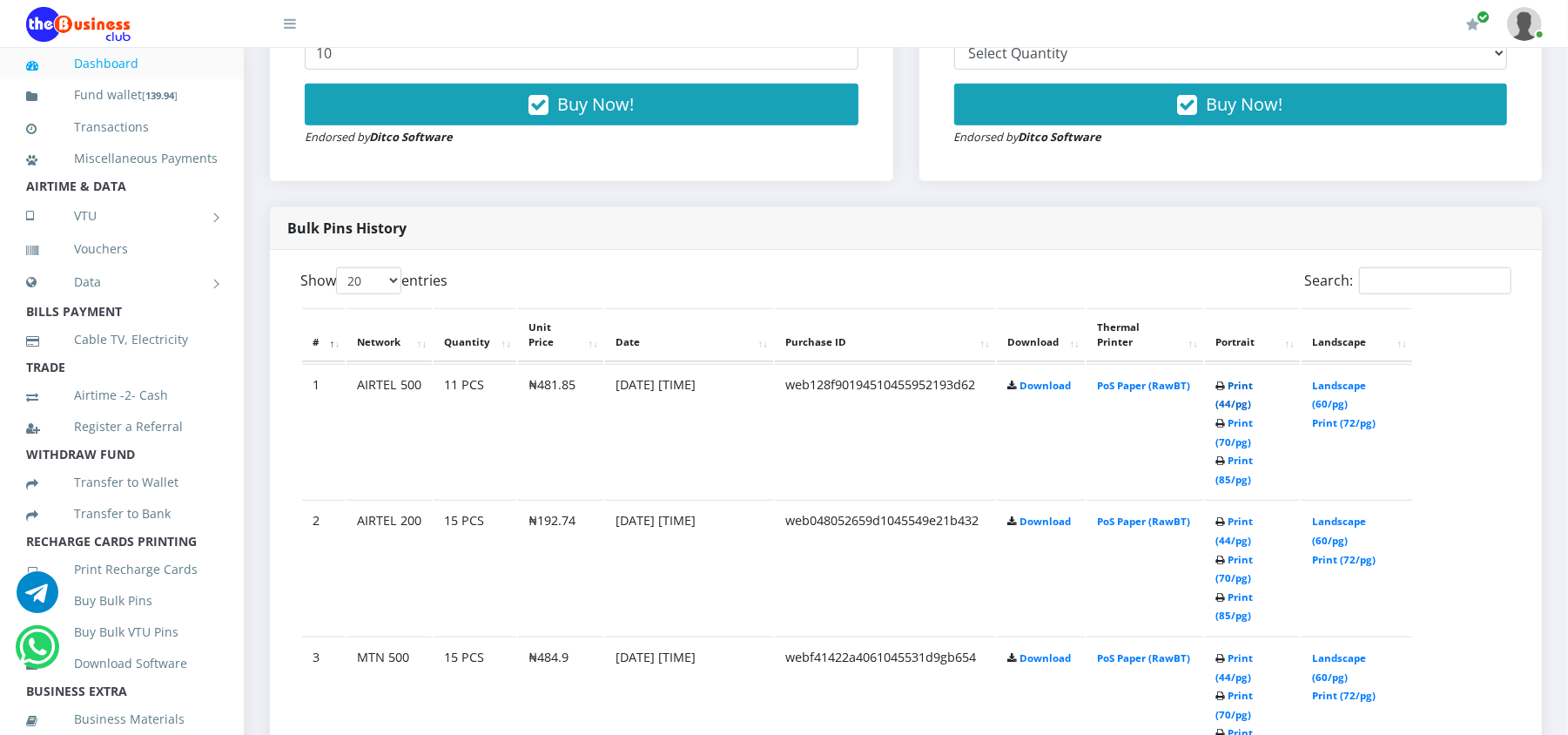 click on "Print (44/pg)" at bounding box center [1234, 394] 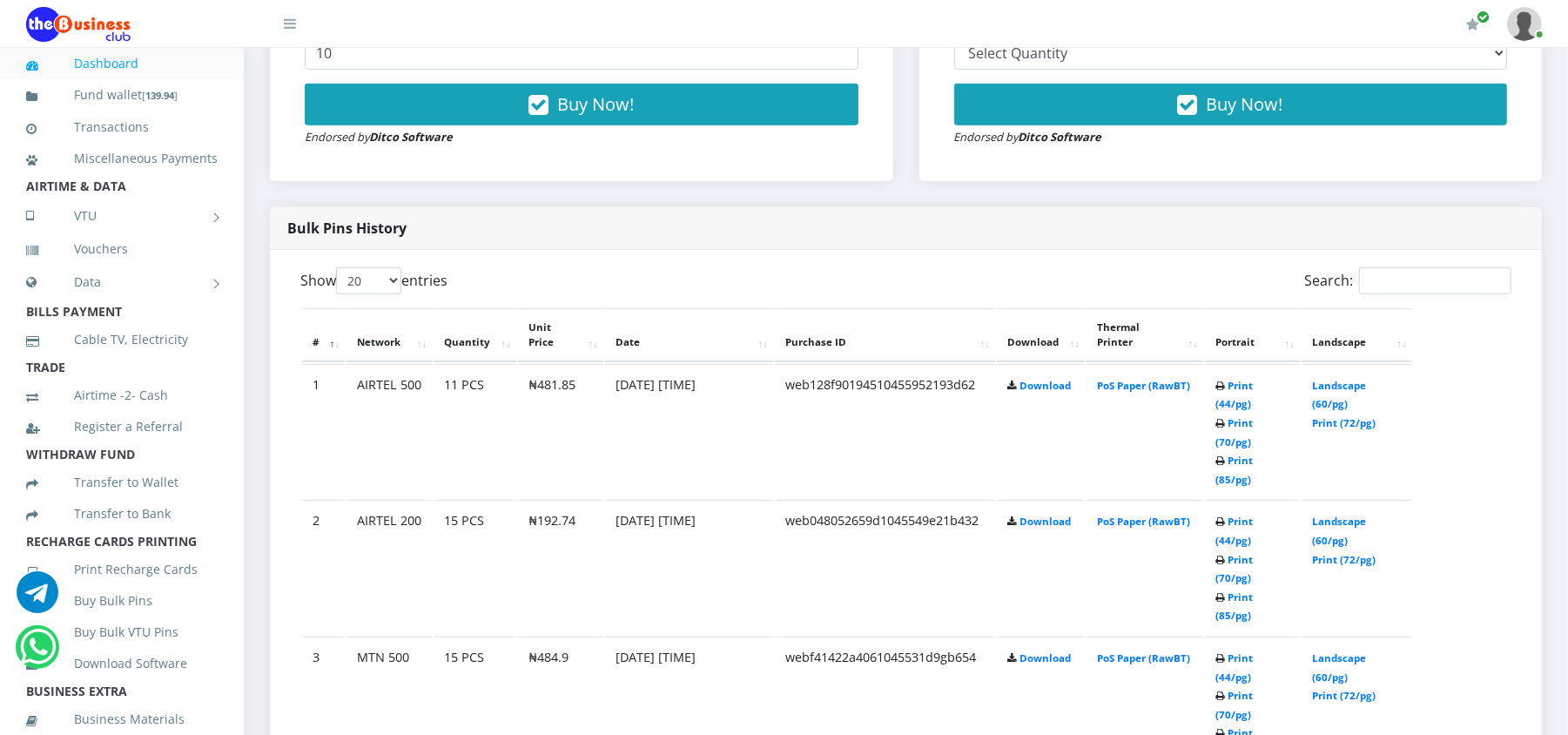 scroll, scrollTop: 0, scrollLeft: 0, axis: both 